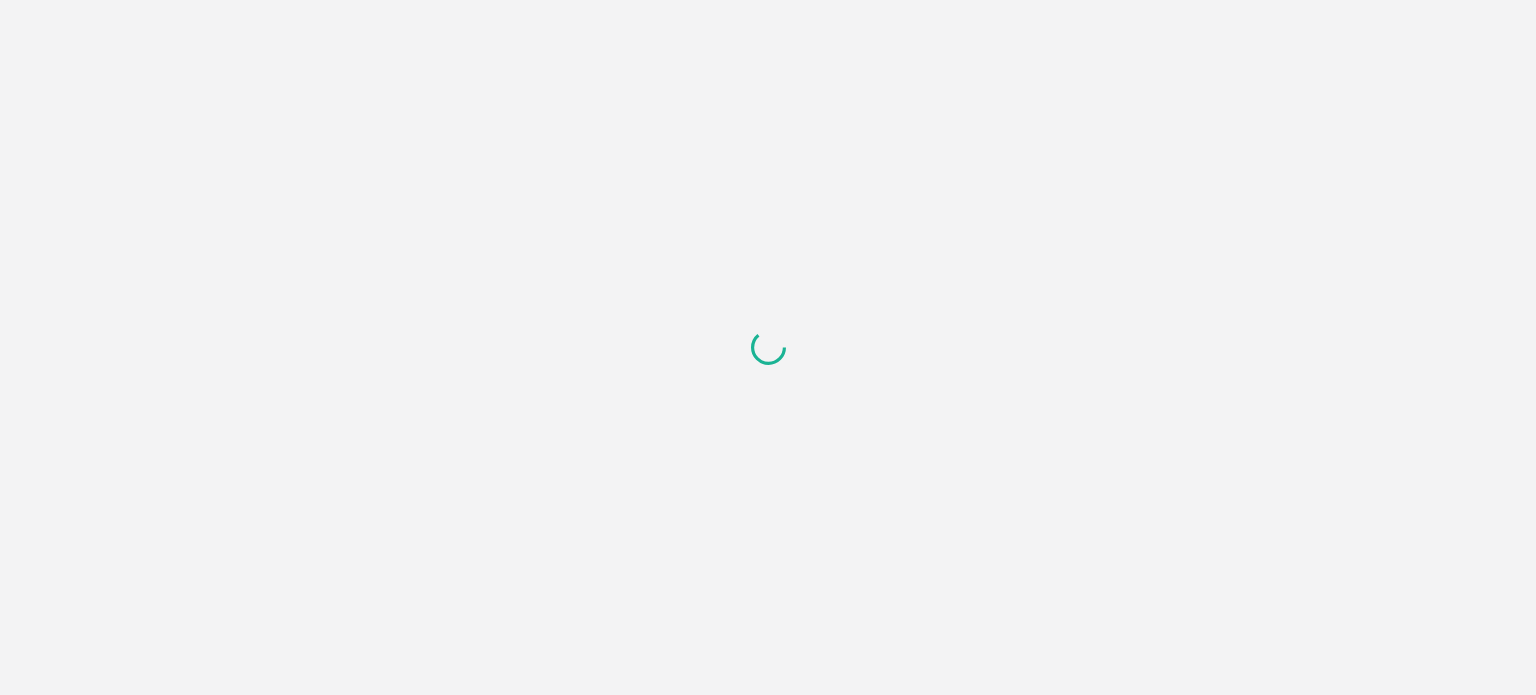 scroll, scrollTop: 0, scrollLeft: 0, axis: both 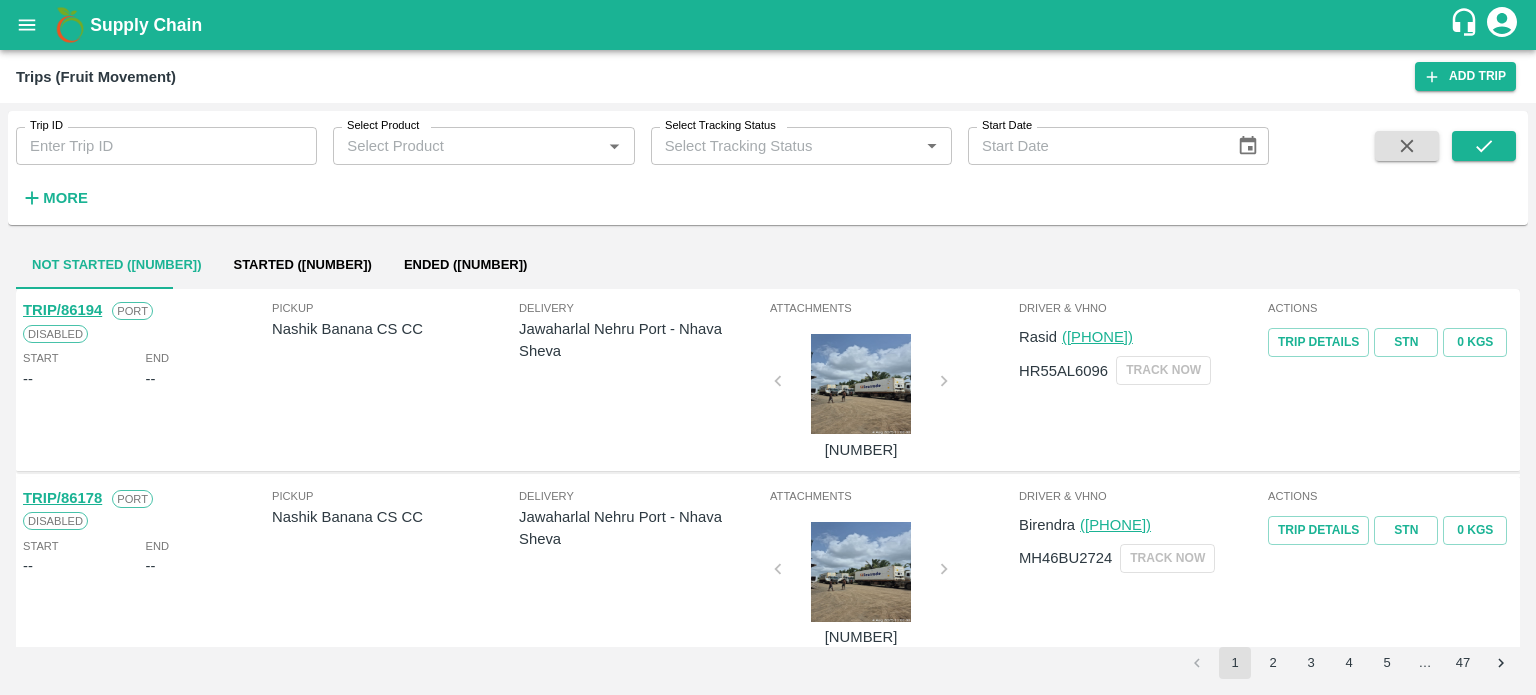 click 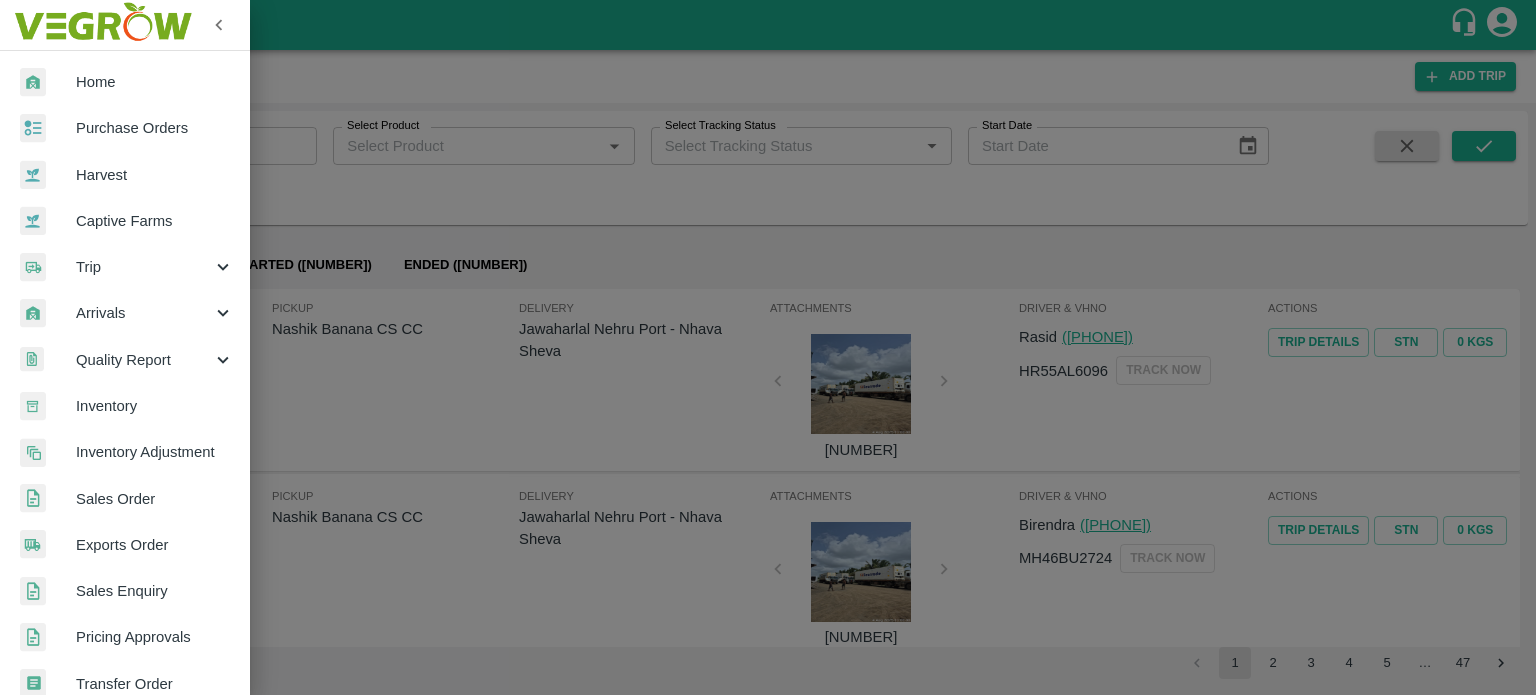 scroll, scrollTop: 444, scrollLeft: 0, axis: vertical 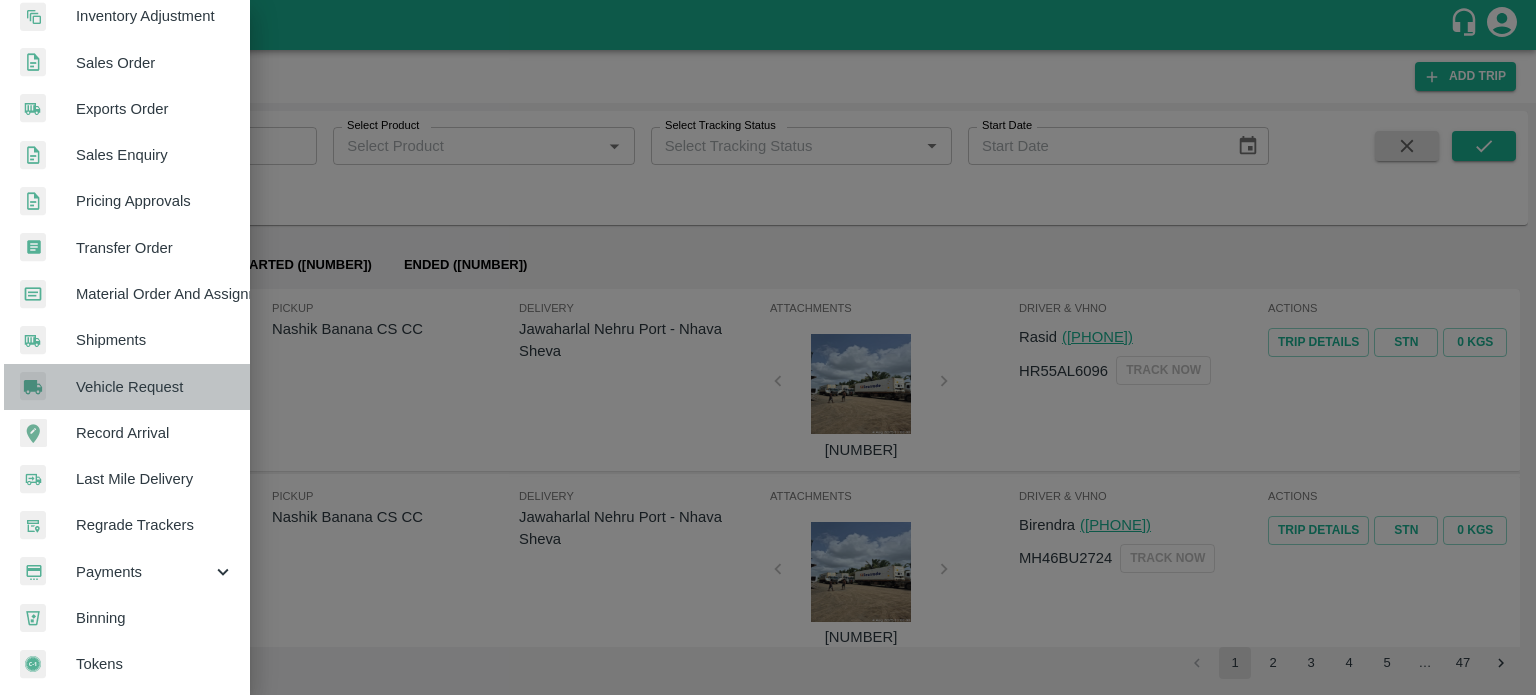 click on "Vehicle Request" at bounding box center [155, 387] 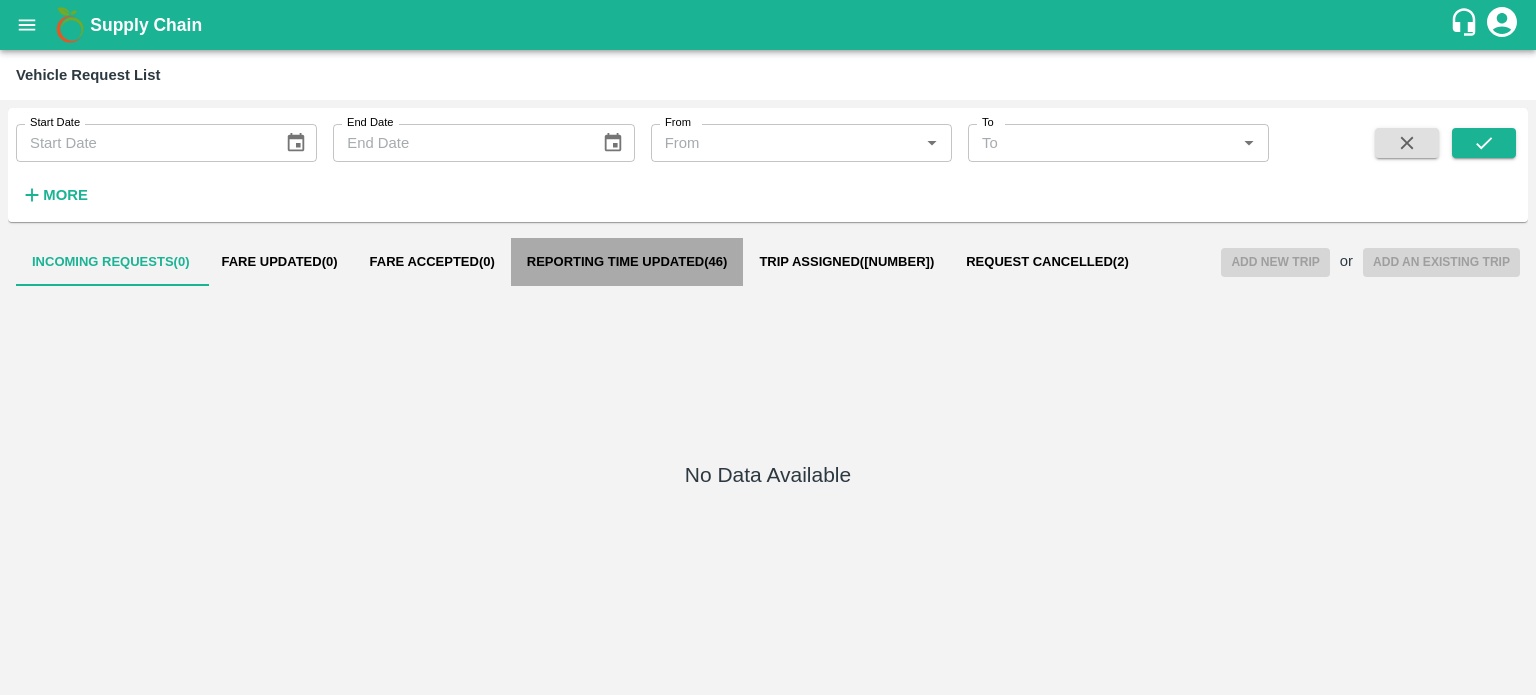 click on "Reporting Time Updated  ( 46 )" at bounding box center (627, 262) 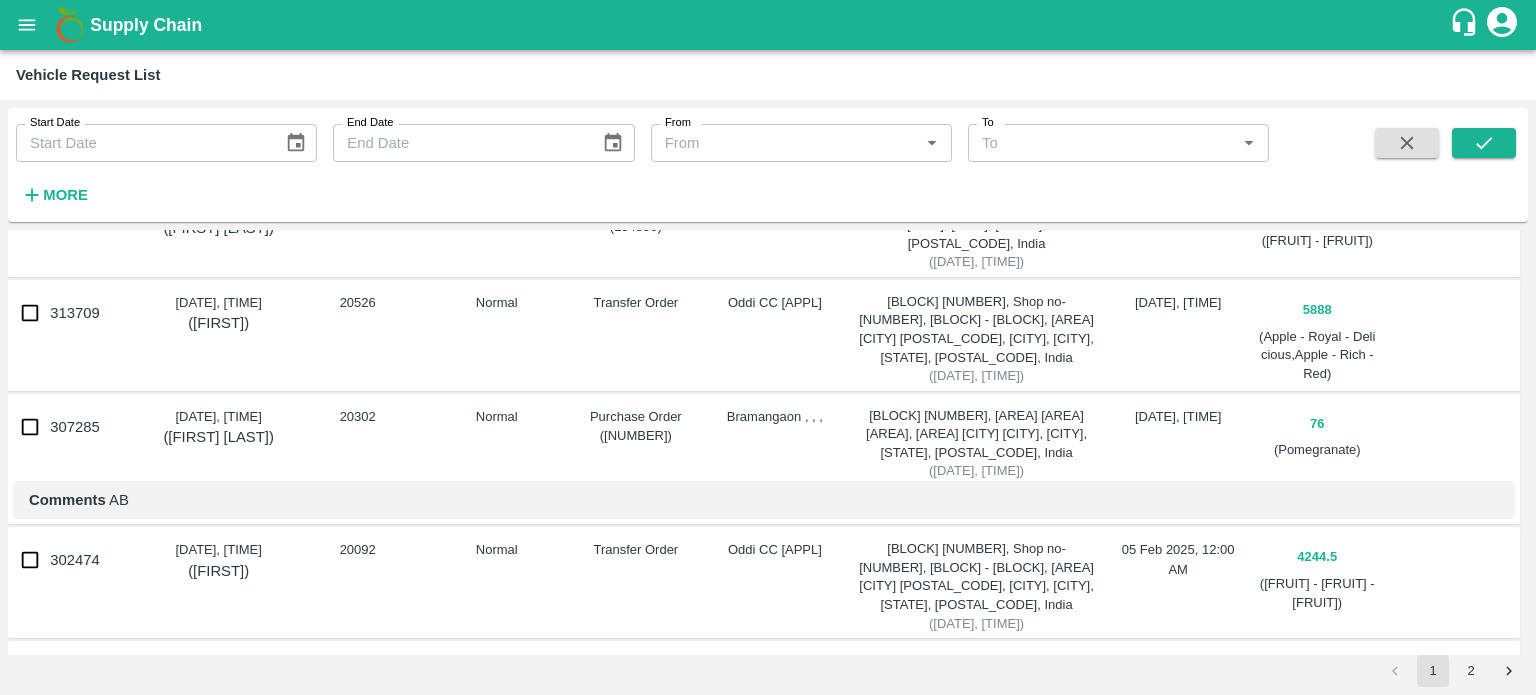 scroll, scrollTop: 0, scrollLeft: 0, axis: both 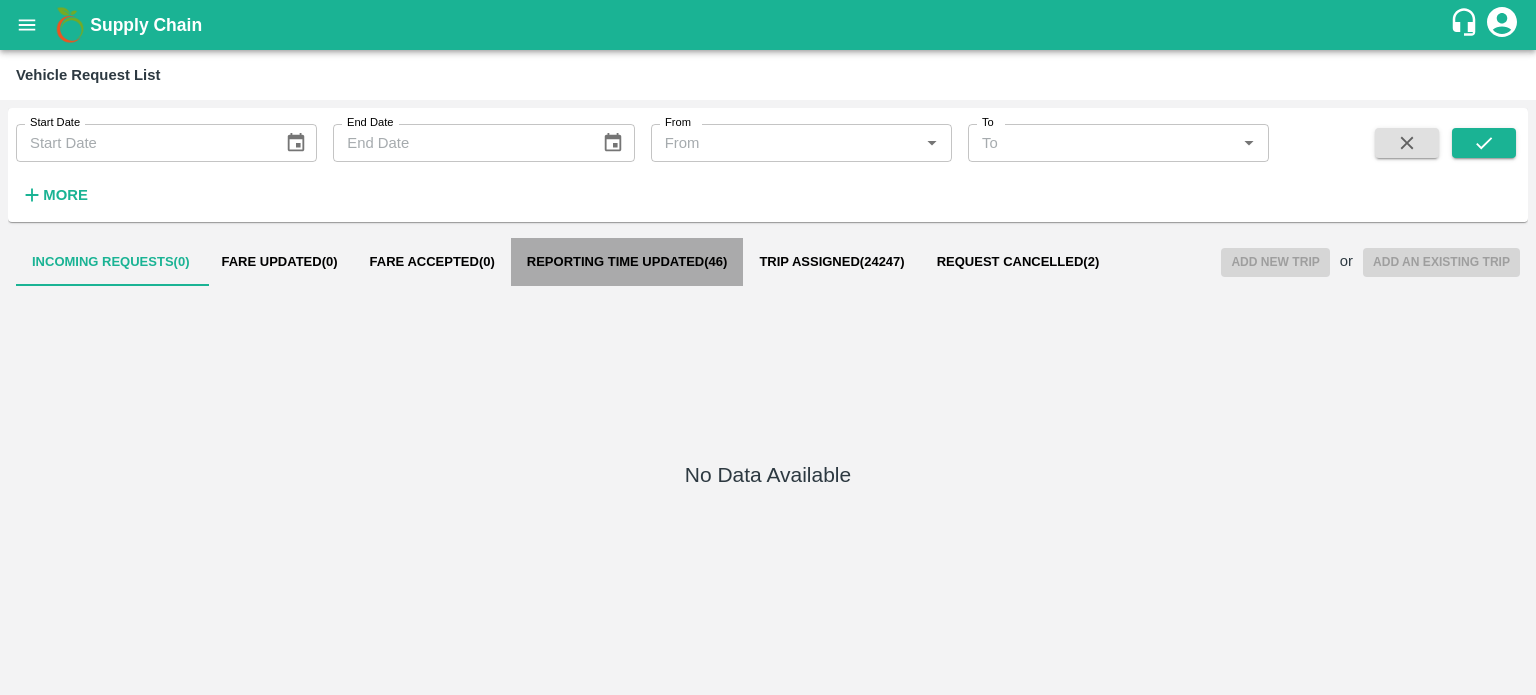 click on "Reporting Time Updated  ( 46 )" at bounding box center (627, 262) 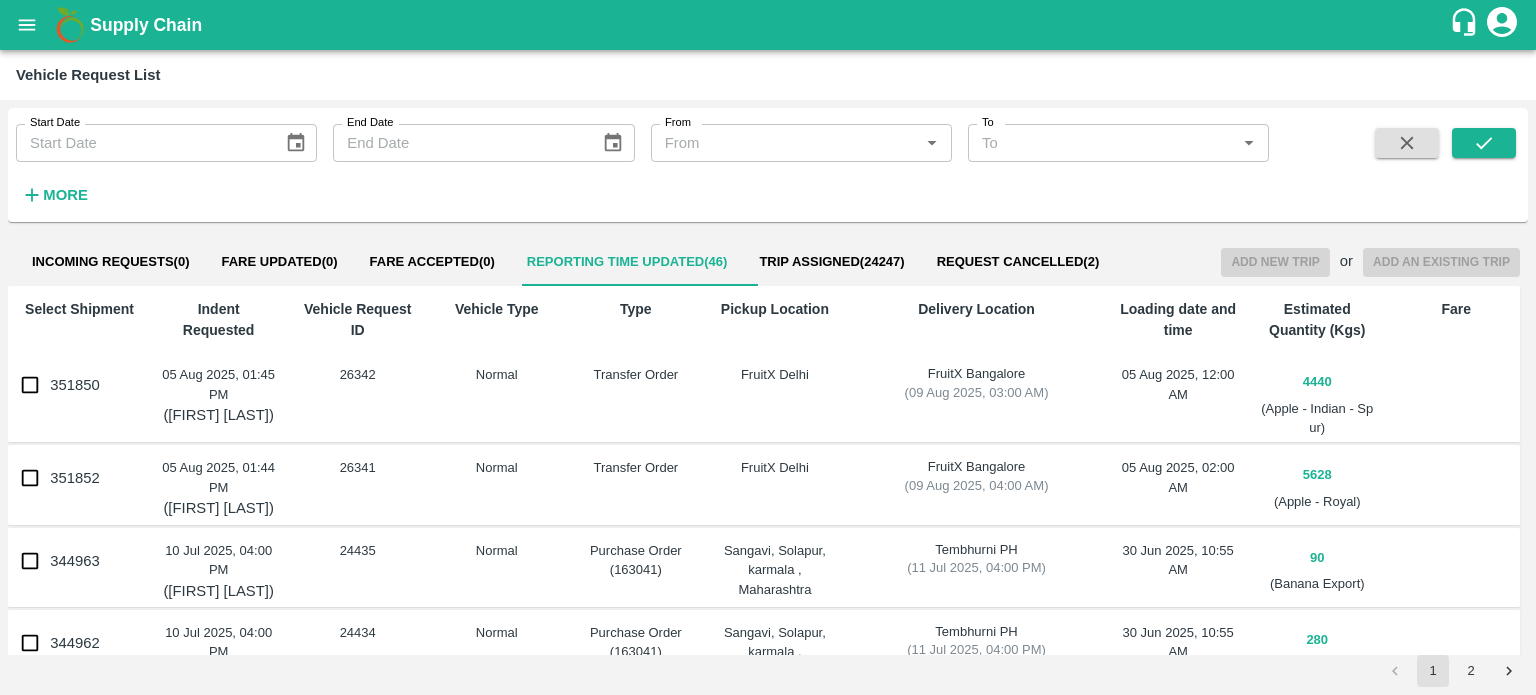 type 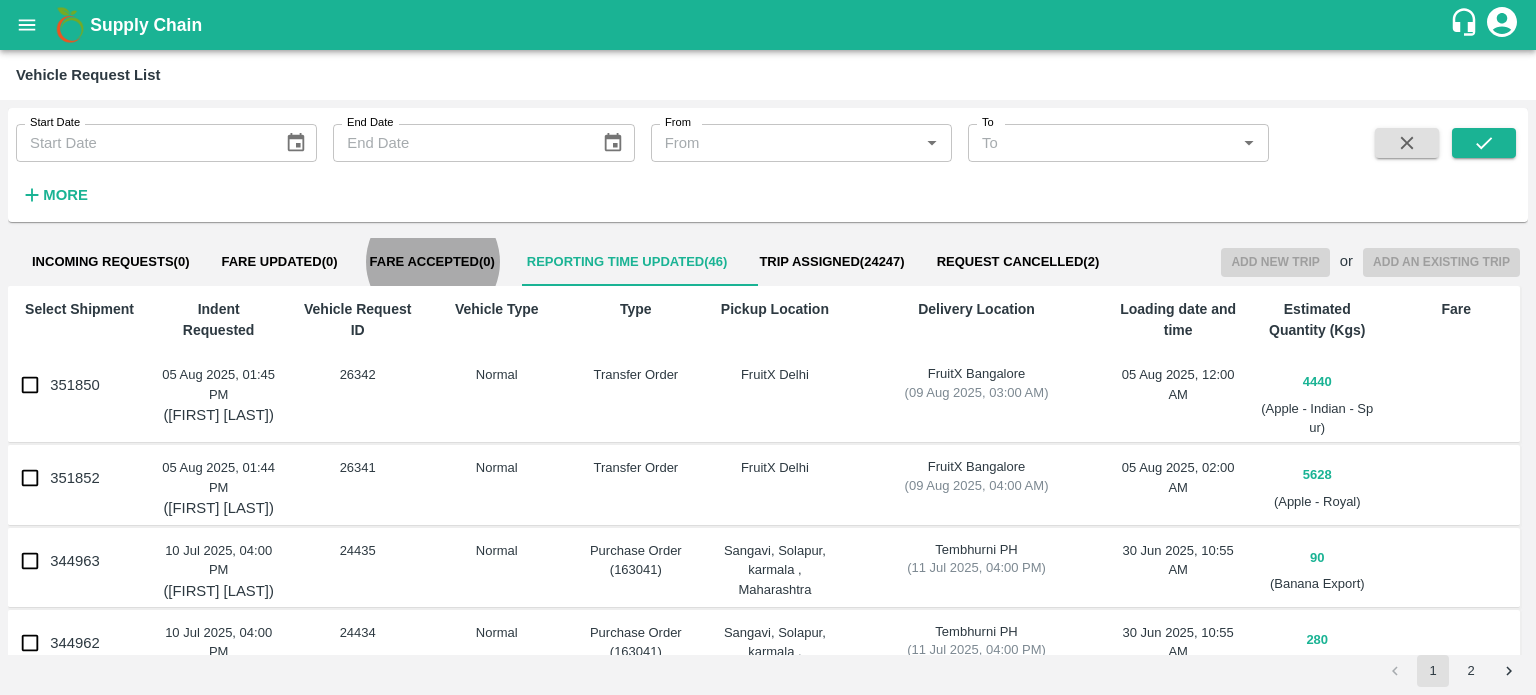 type 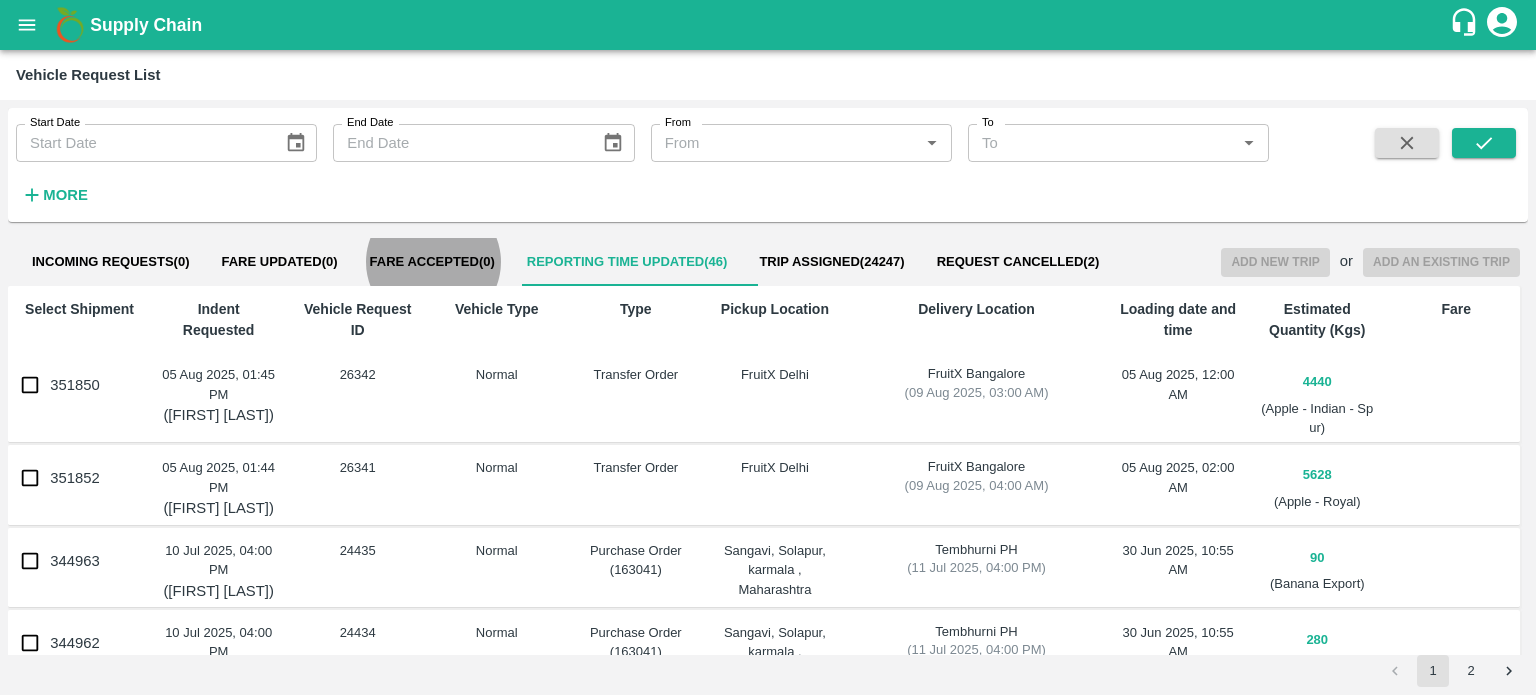 type 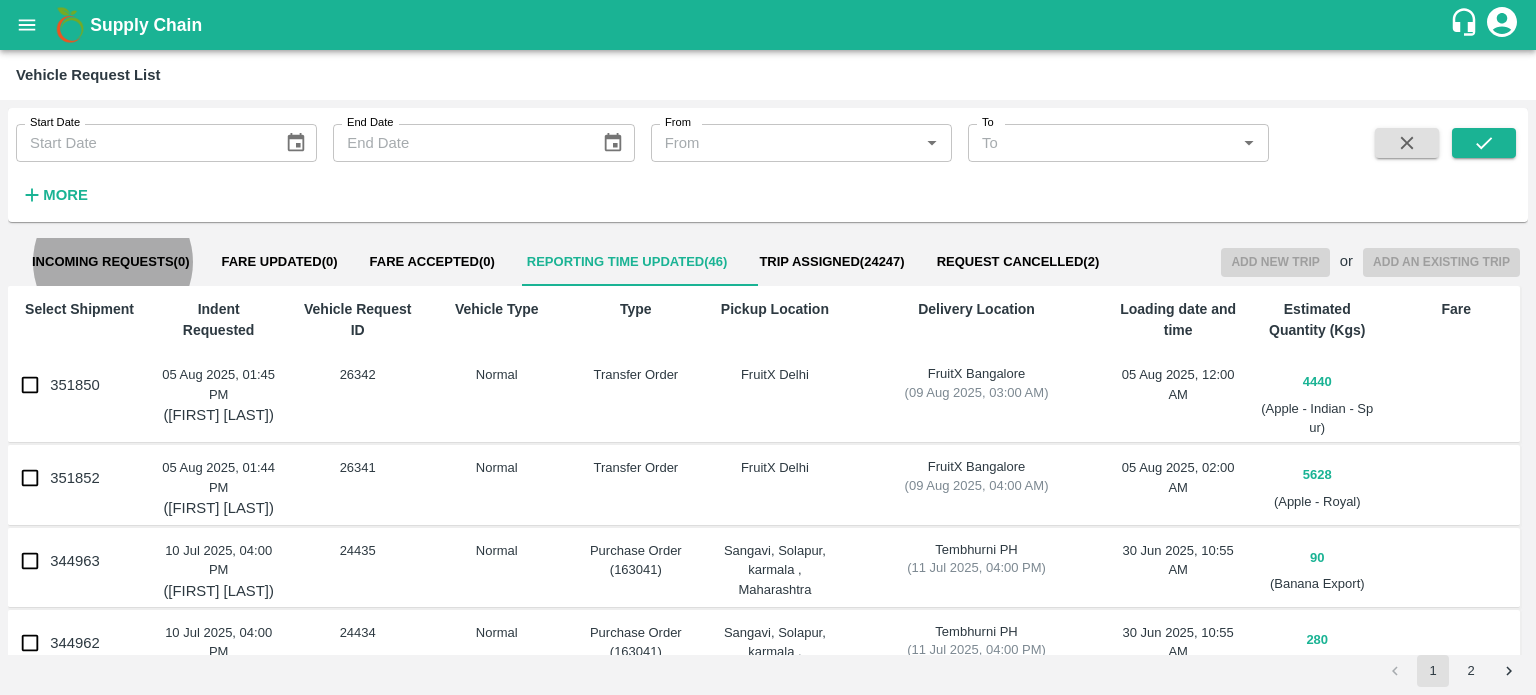type 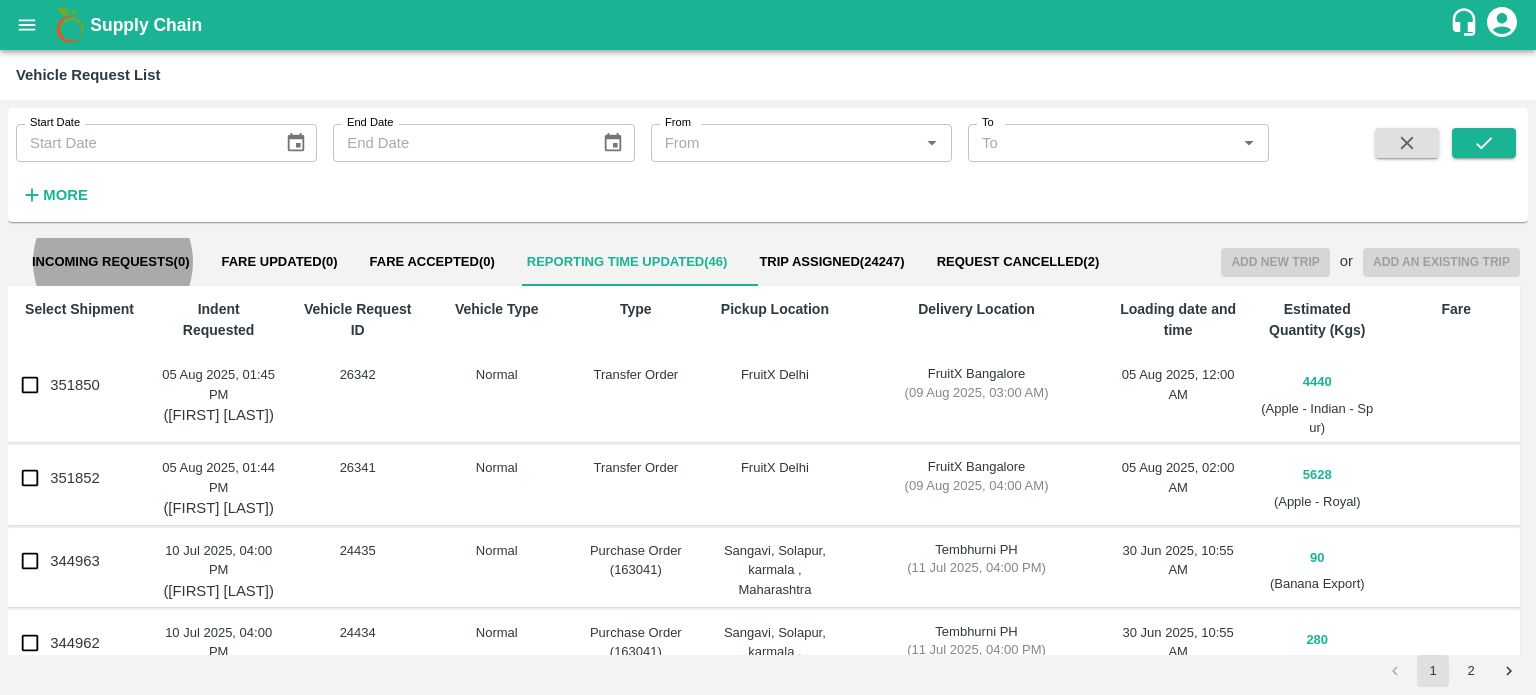 type 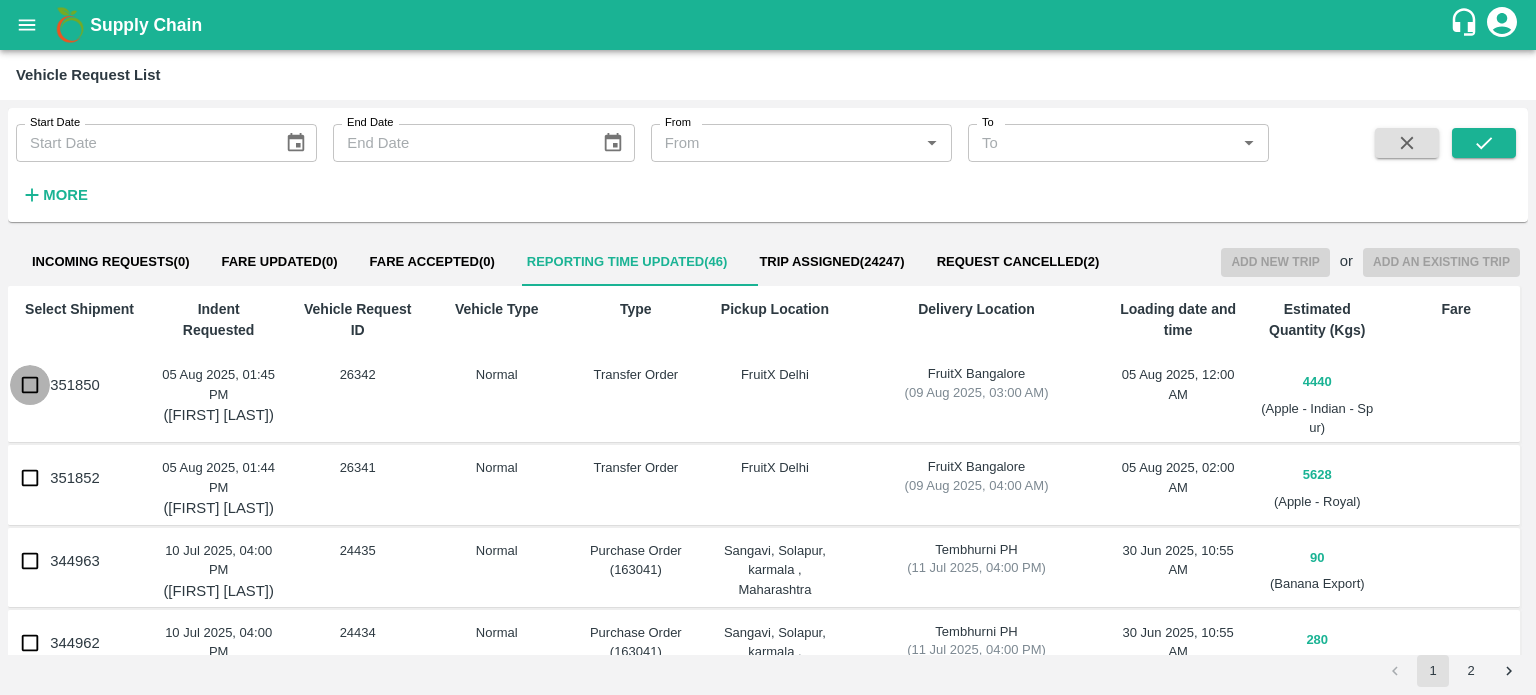click on "351850" at bounding box center (30, 385) 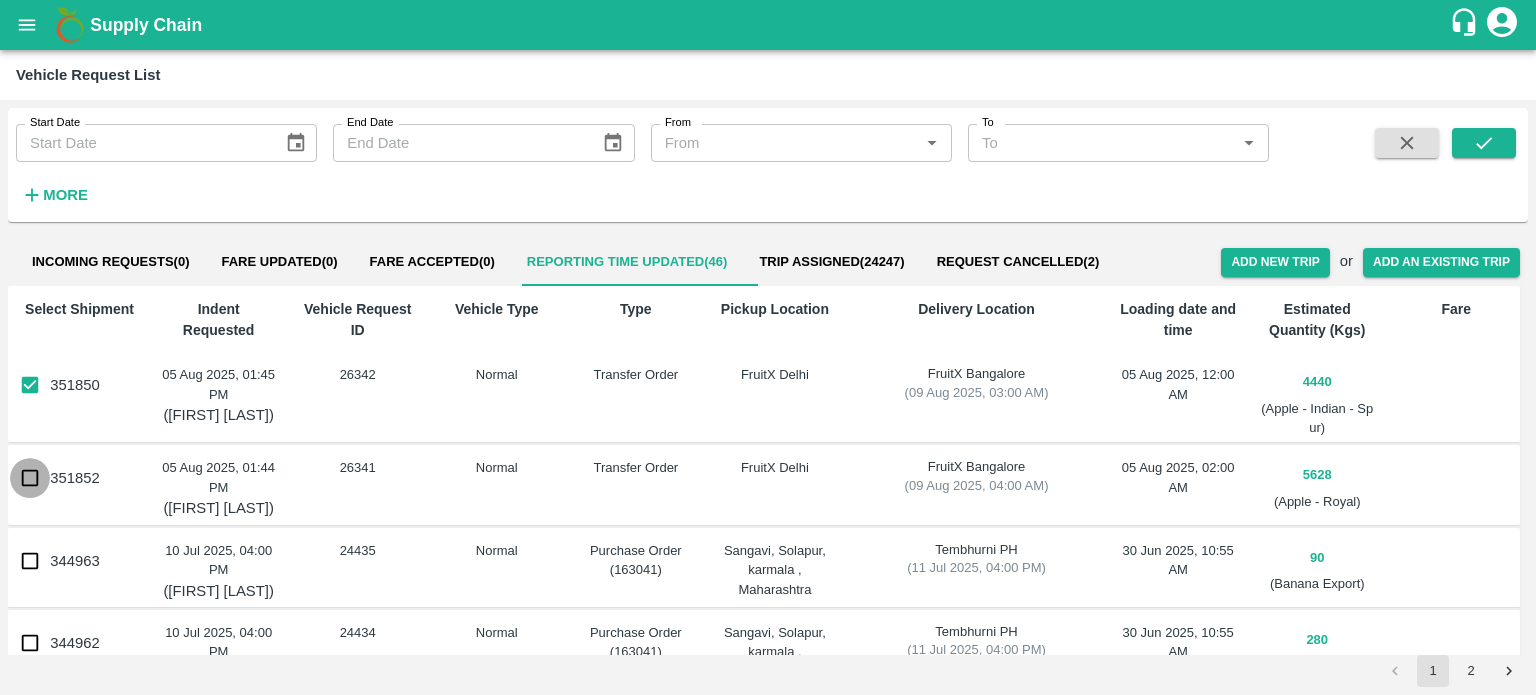 click on "351852" at bounding box center [30, 478] 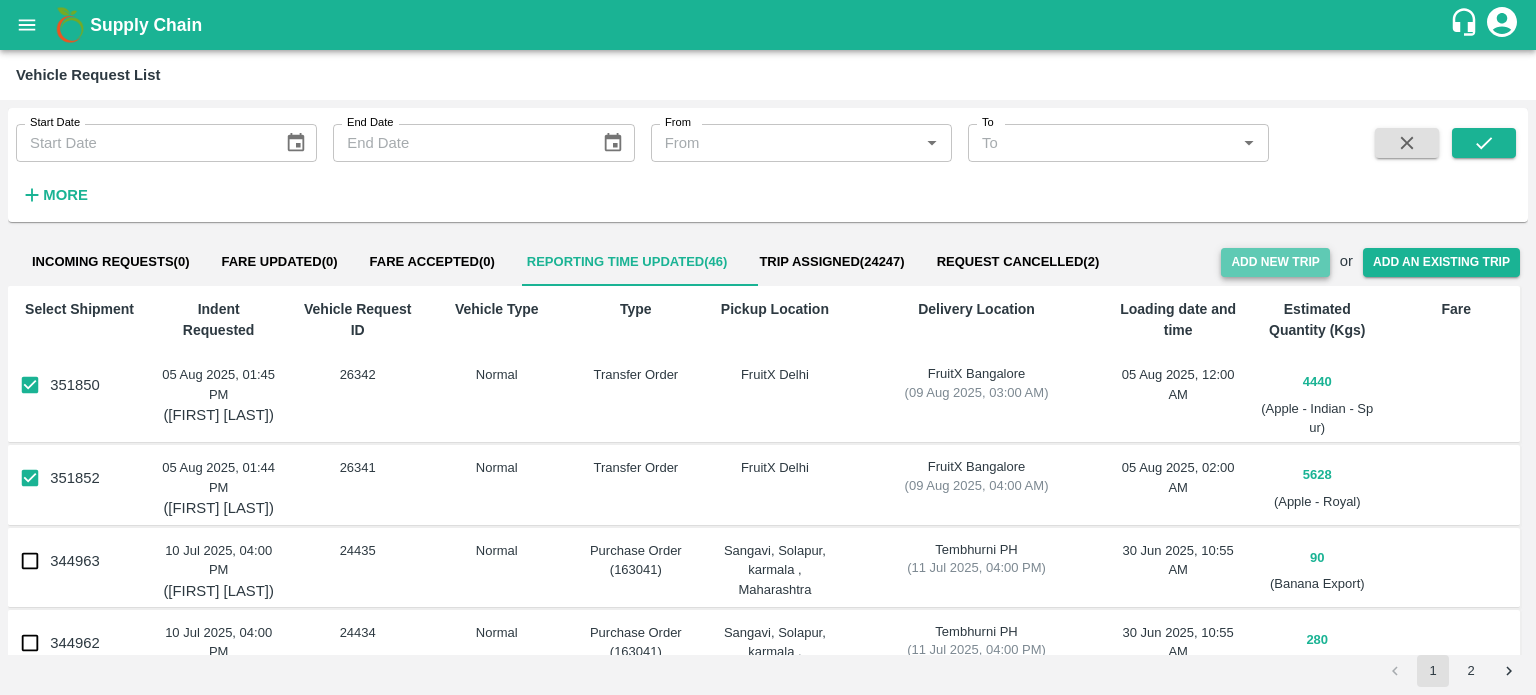 click on "Add New Trip" at bounding box center (1275, 262) 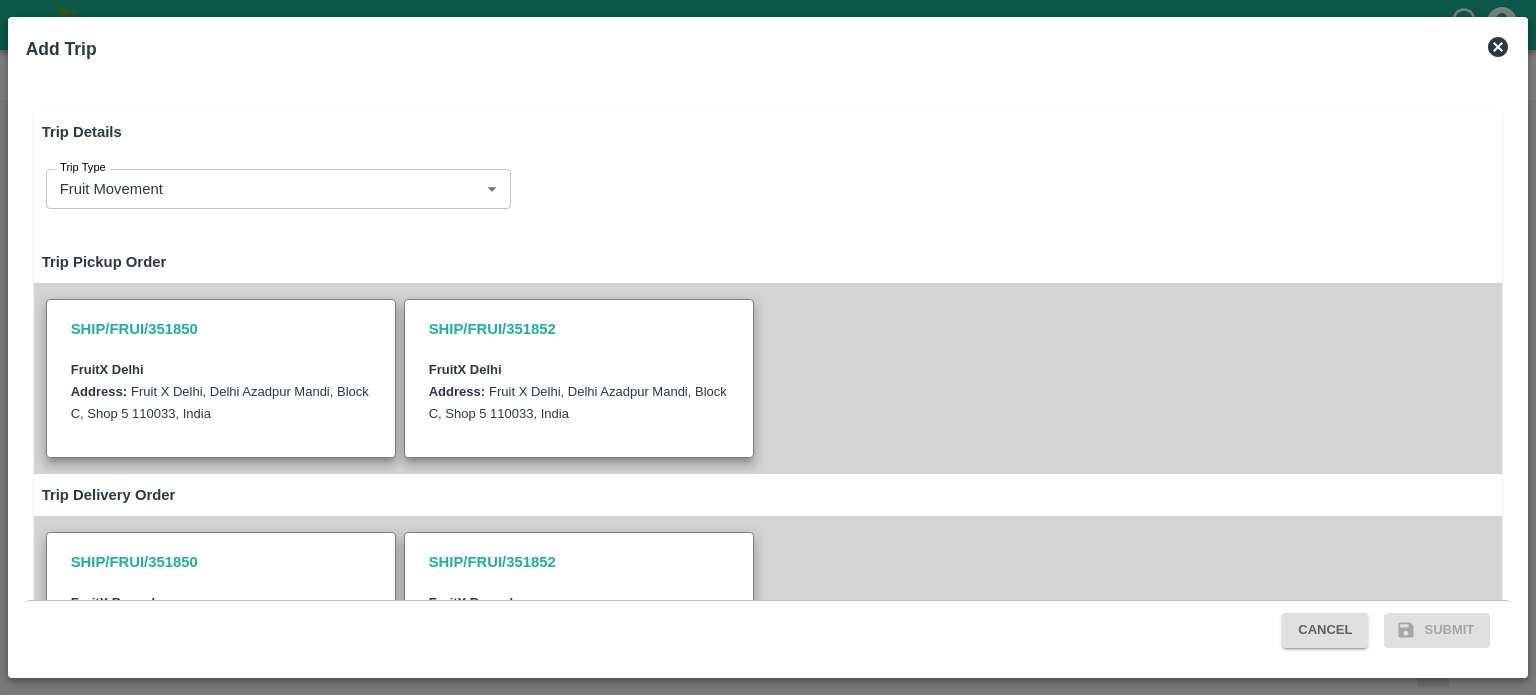 type on "4440" 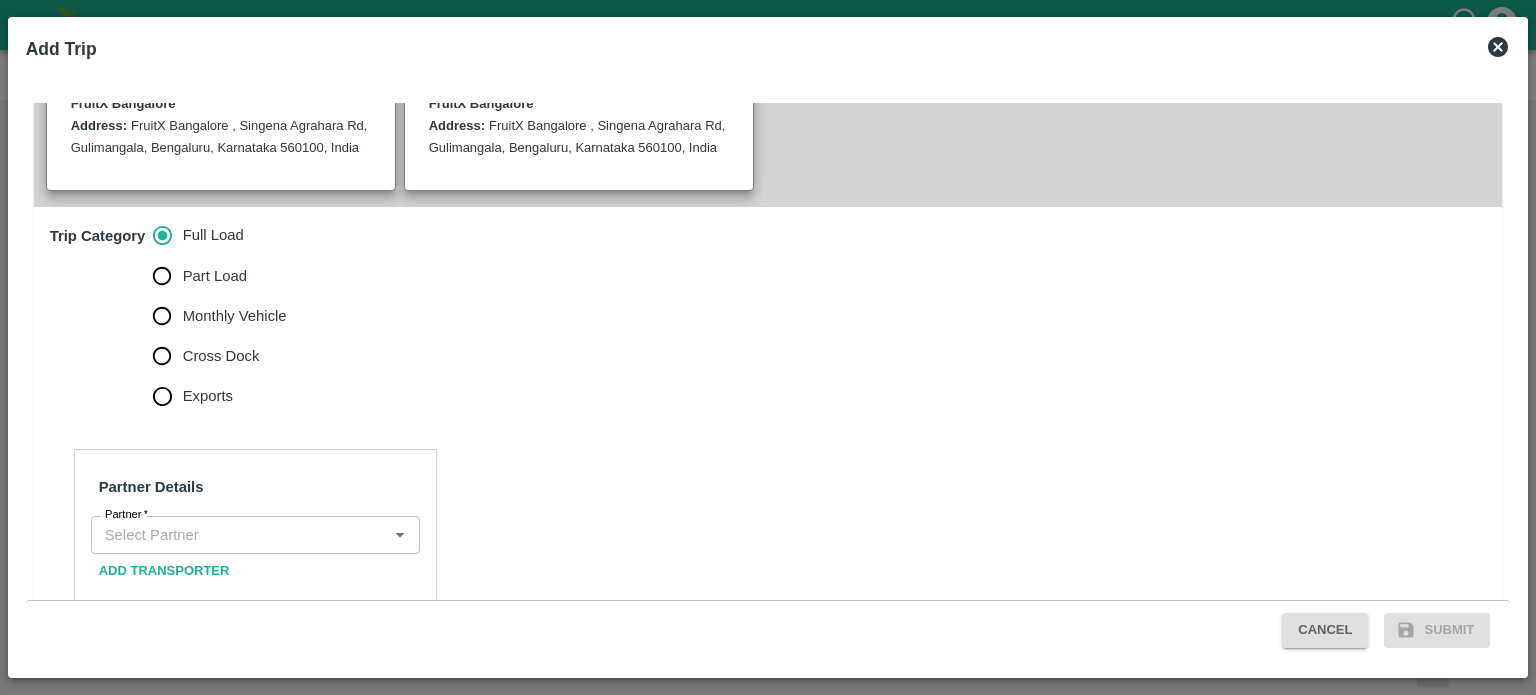 scroll, scrollTop: 510, scrollLeft: 0, axis: vertical 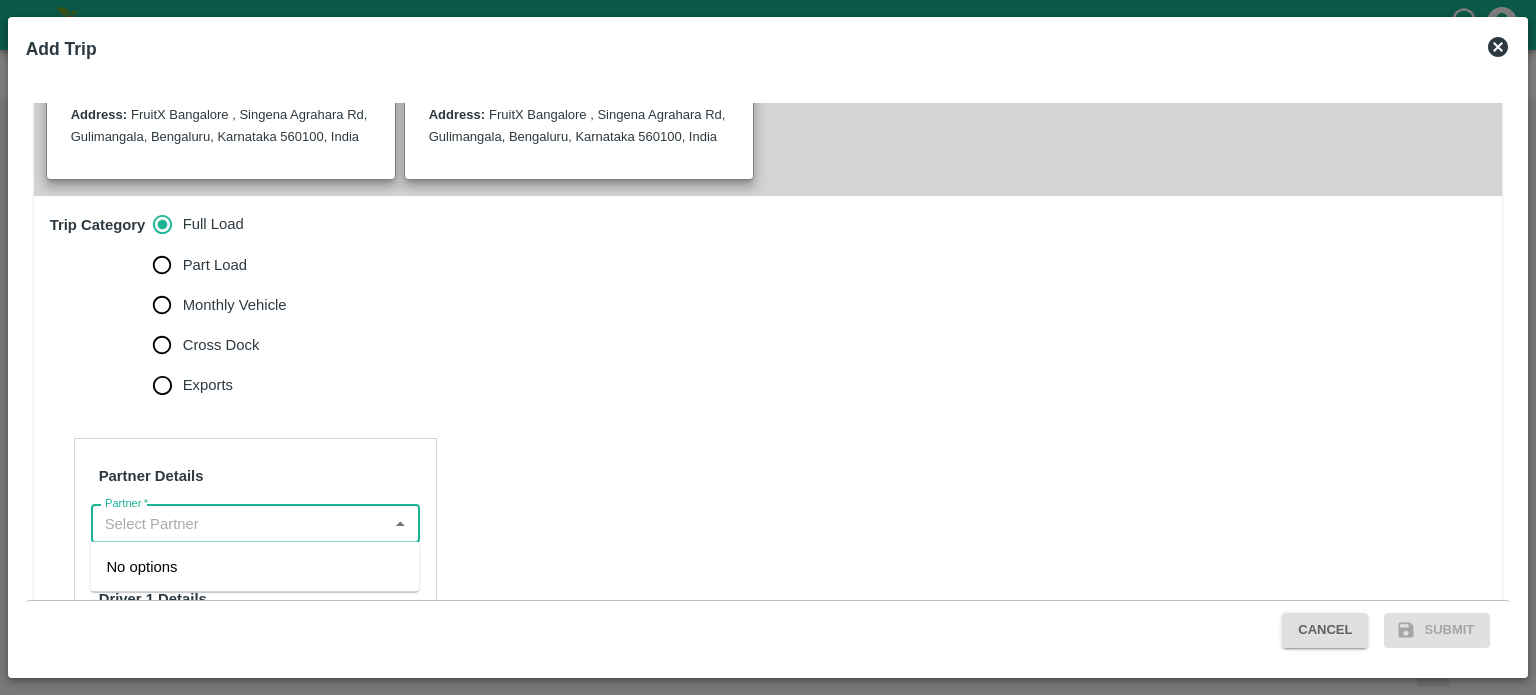 click on "Partner   *" at bounding box center (239, 524) 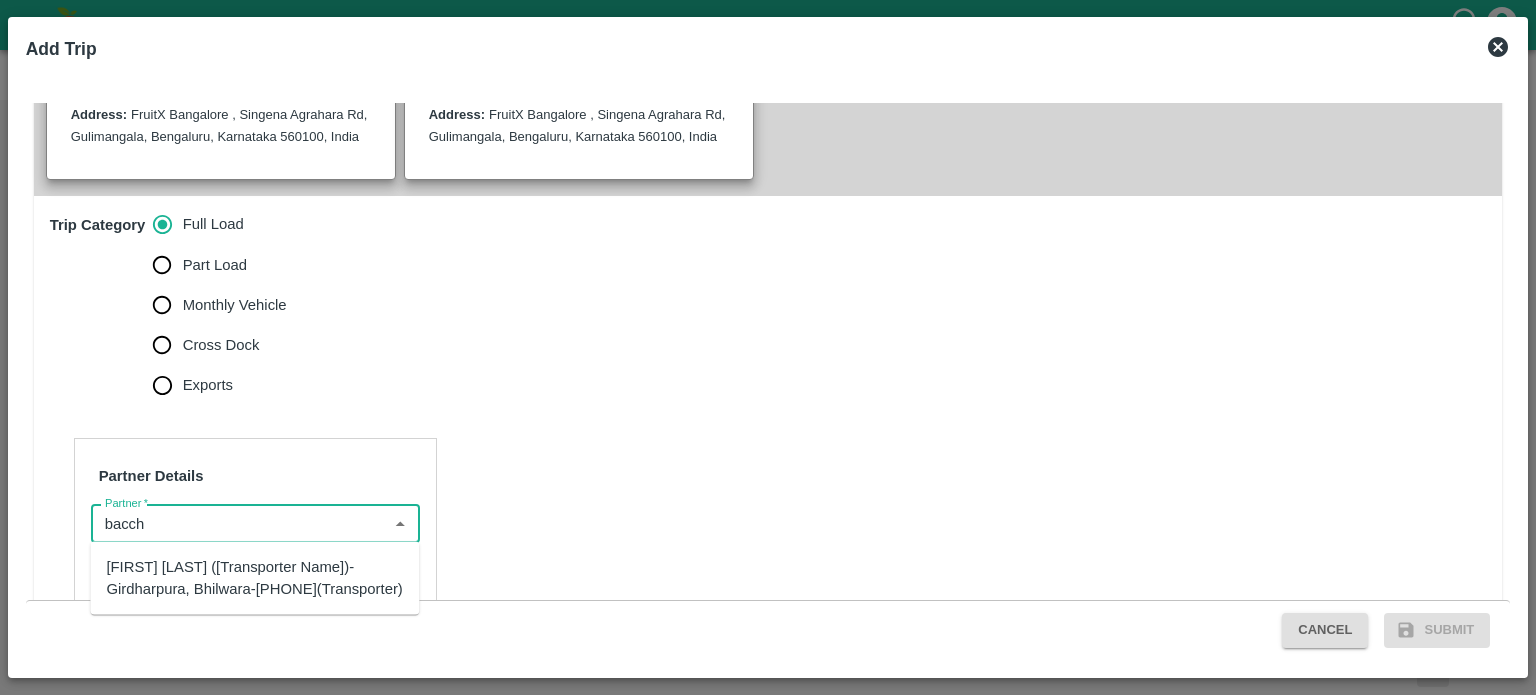 click on "[FIRST] [LAST] ([Transporter Name])-Girdharpura, Bhilwara-[PHONE](Transporter)" at bounding box center (254, 578) 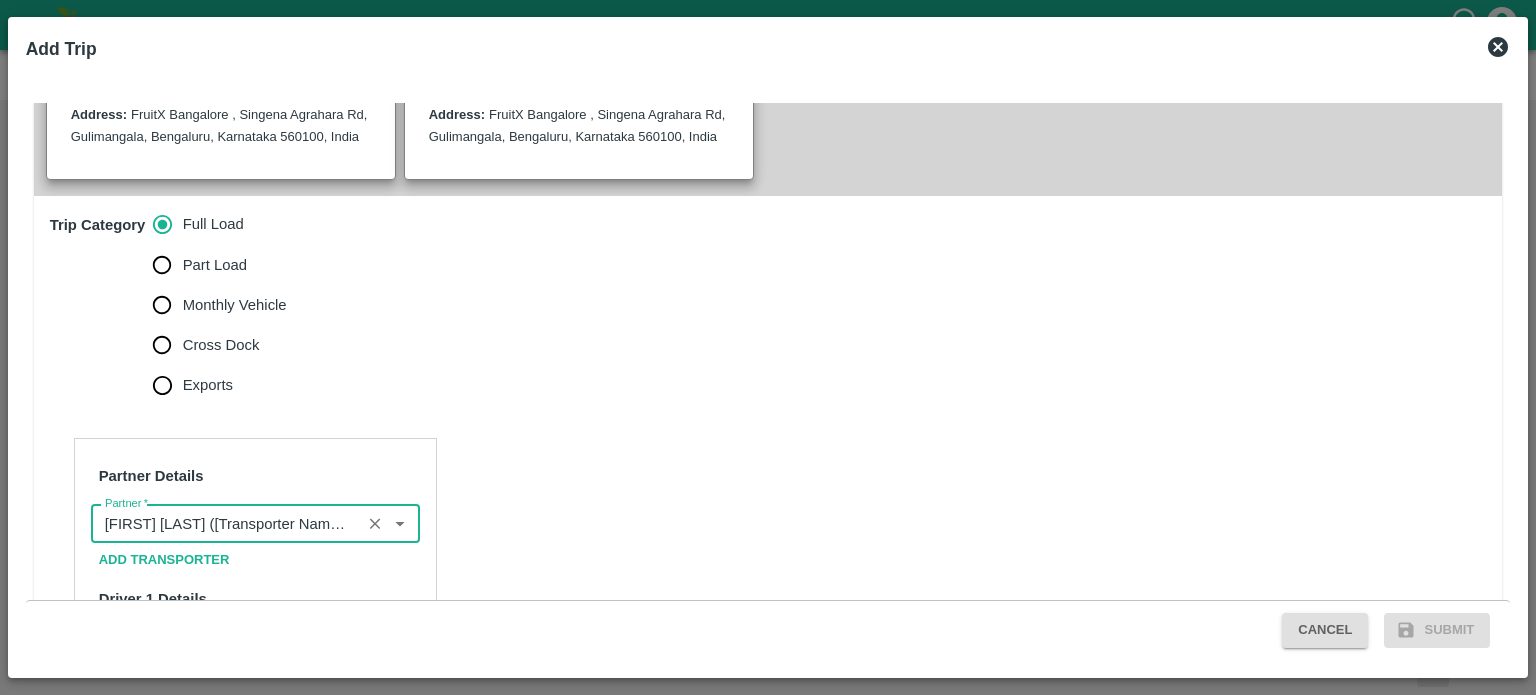 scroll, scrollTop: 647, scrollLeft: 0, axis: vertical 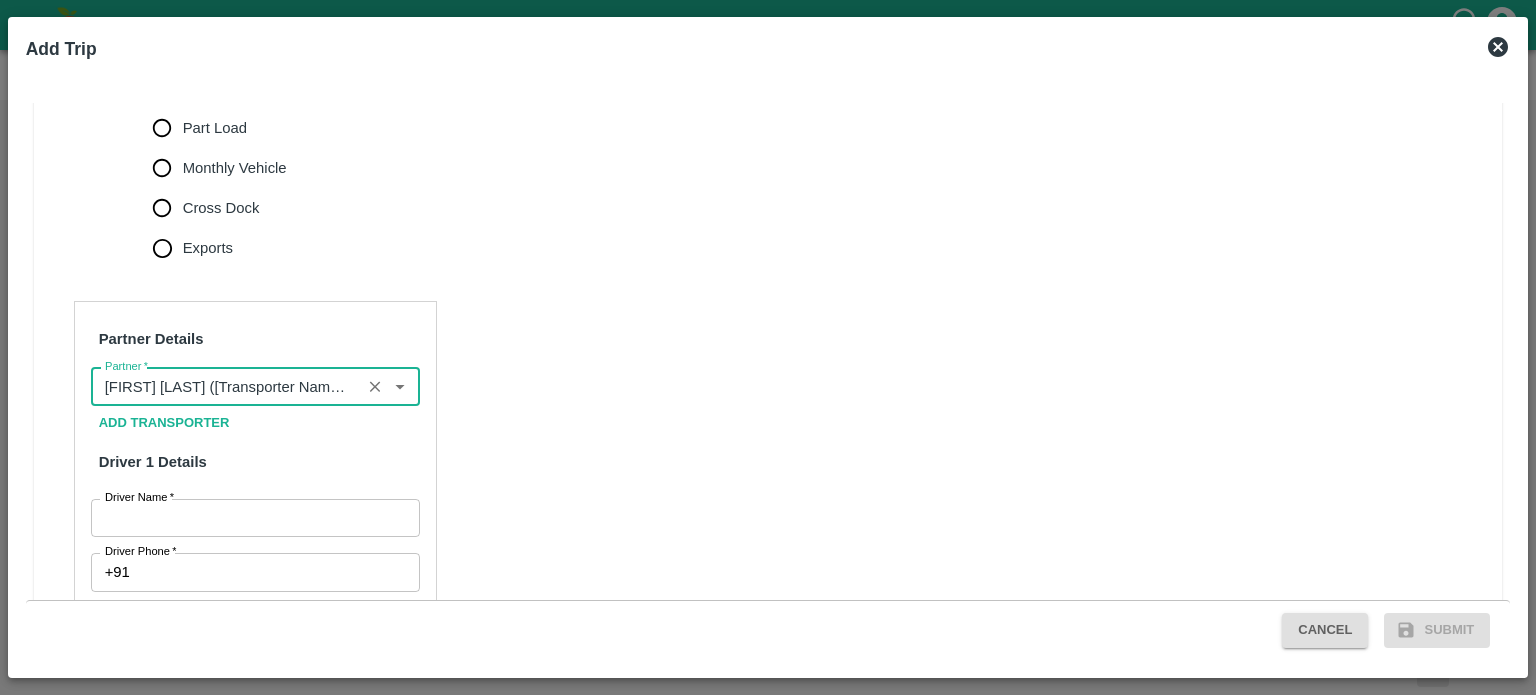 type on "[FIRST] [LAST] ([Transporter Name])-Girdharpura, Bhilwara-[PHONE](Transporter)" 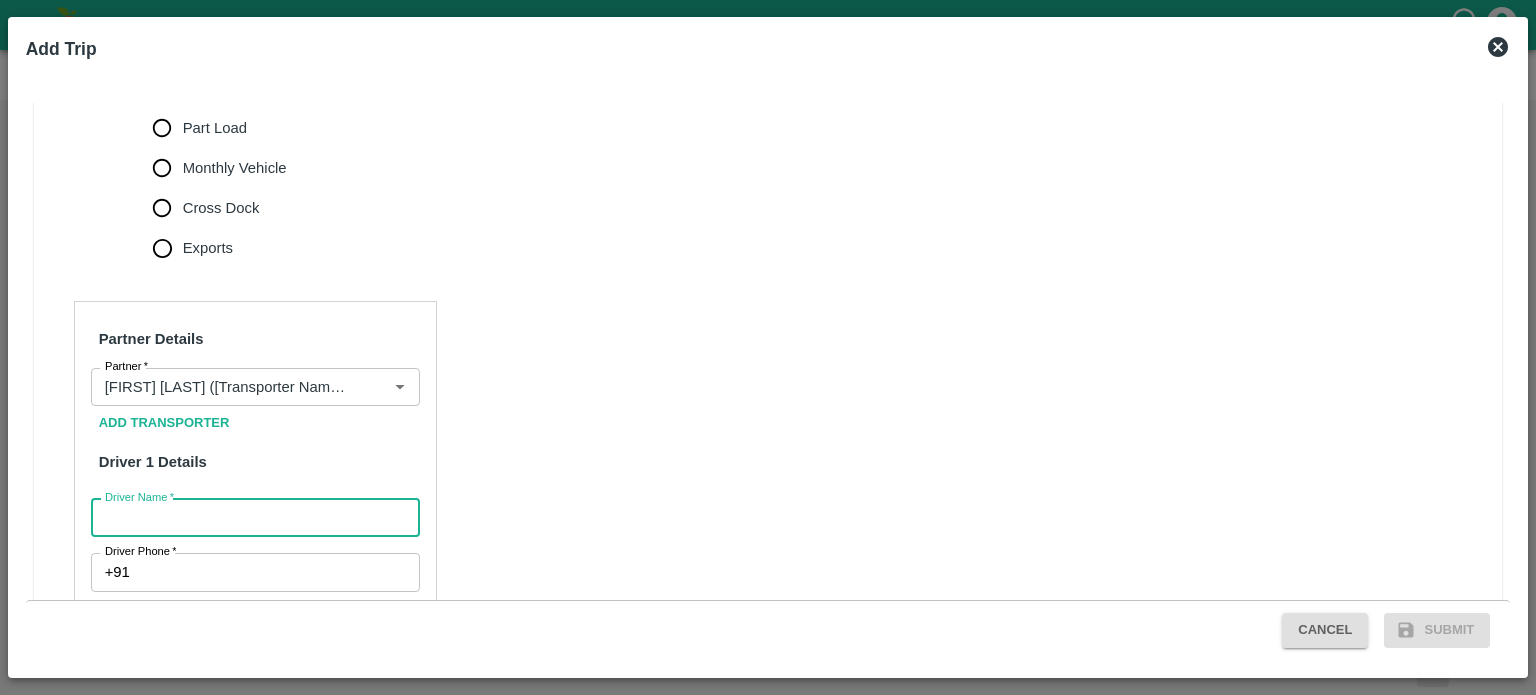 click on "Driver Name   *" at bounding box center [255, 518] 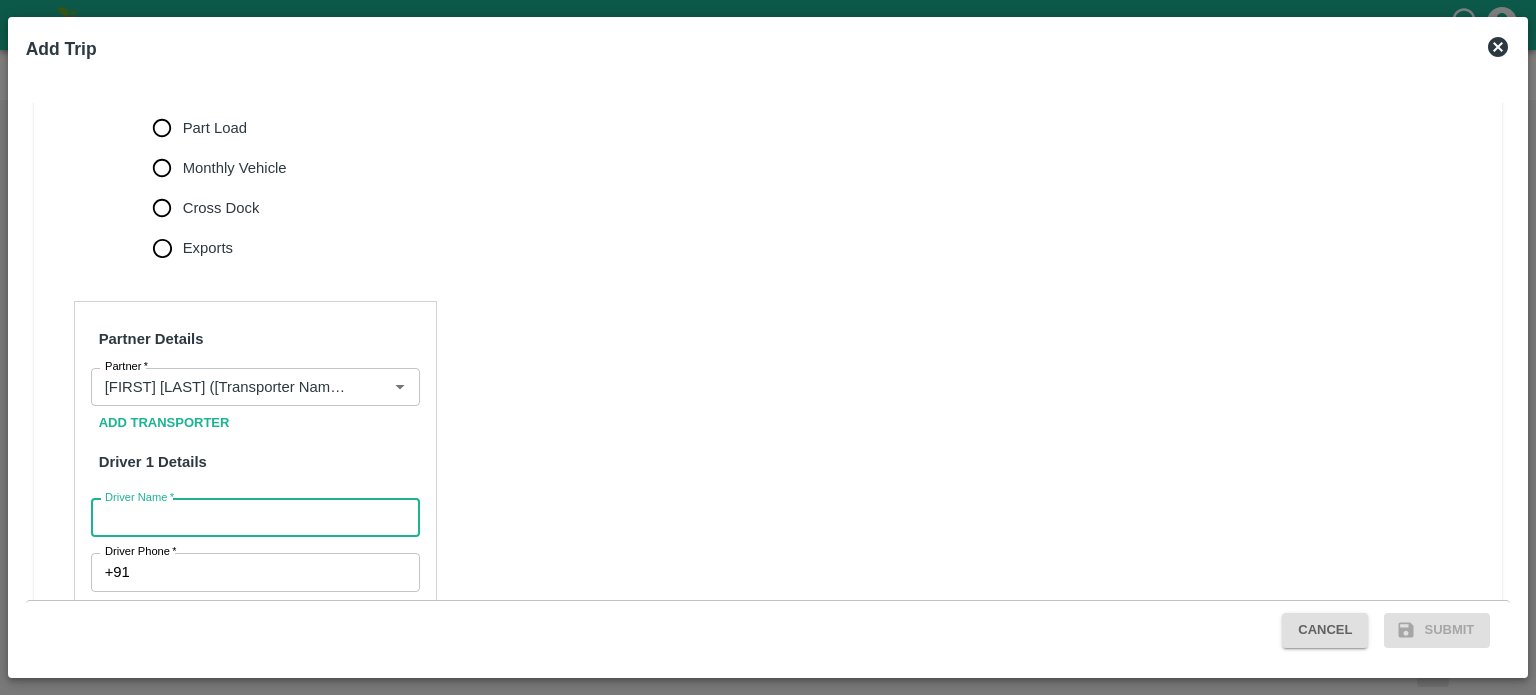 type on "[FIRST]" 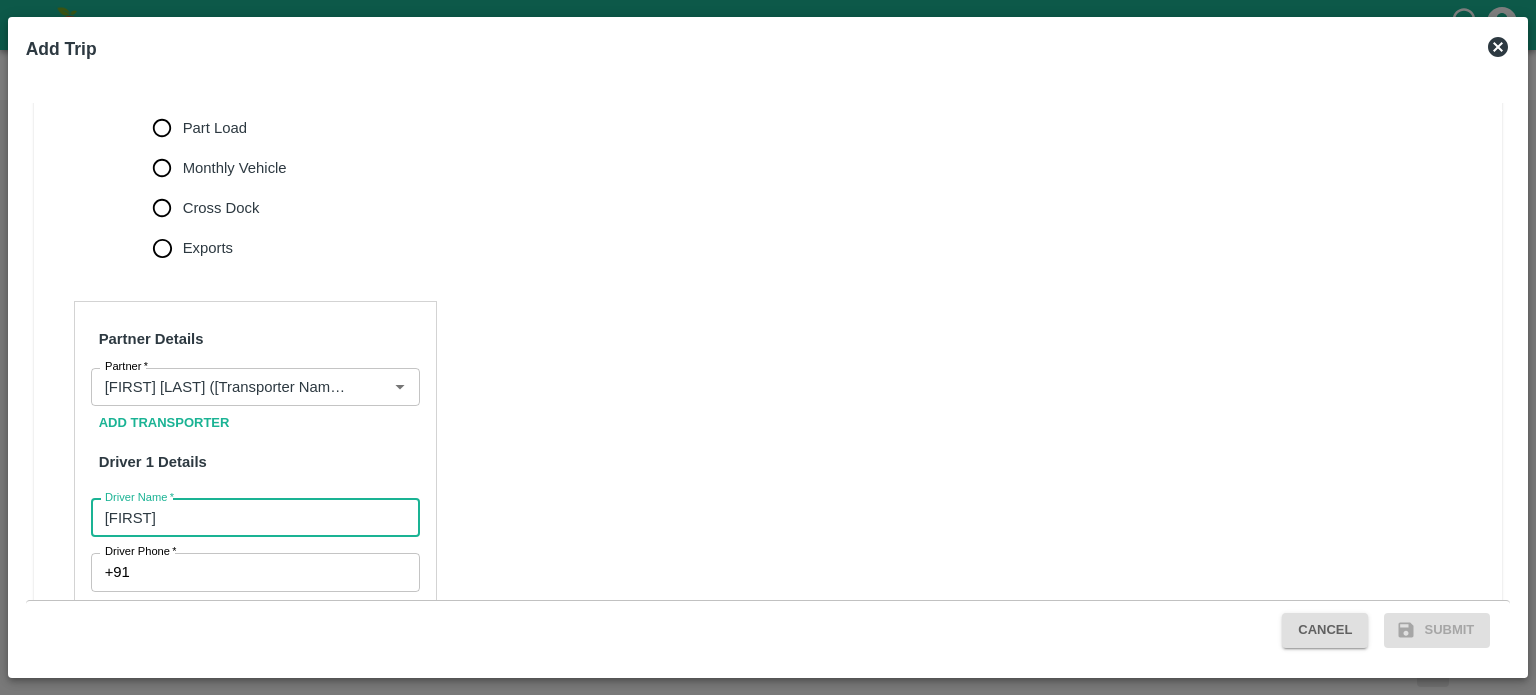 scroll, scrollTop: 744, scrollLeft: 0, axis: vertical 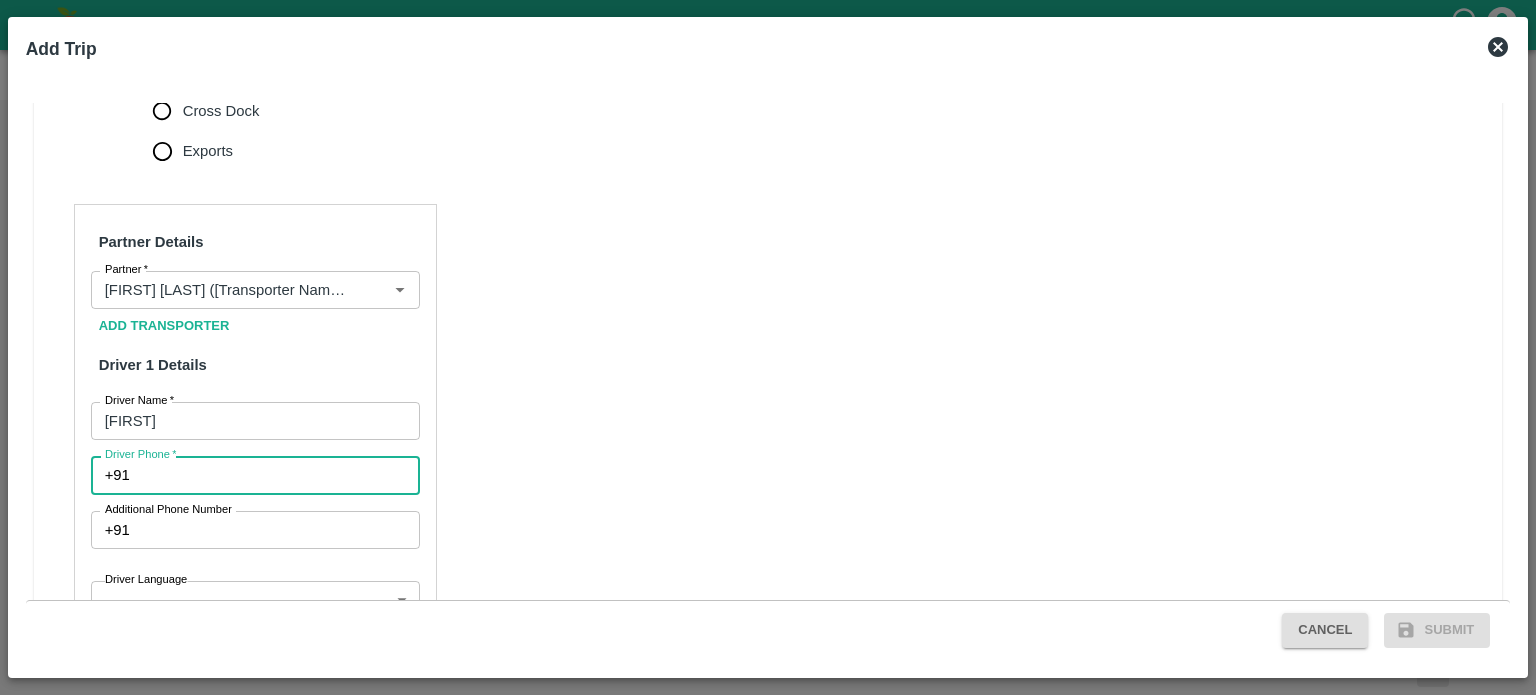 click on "Driver Phone   *" at bounding box center [279, 475] 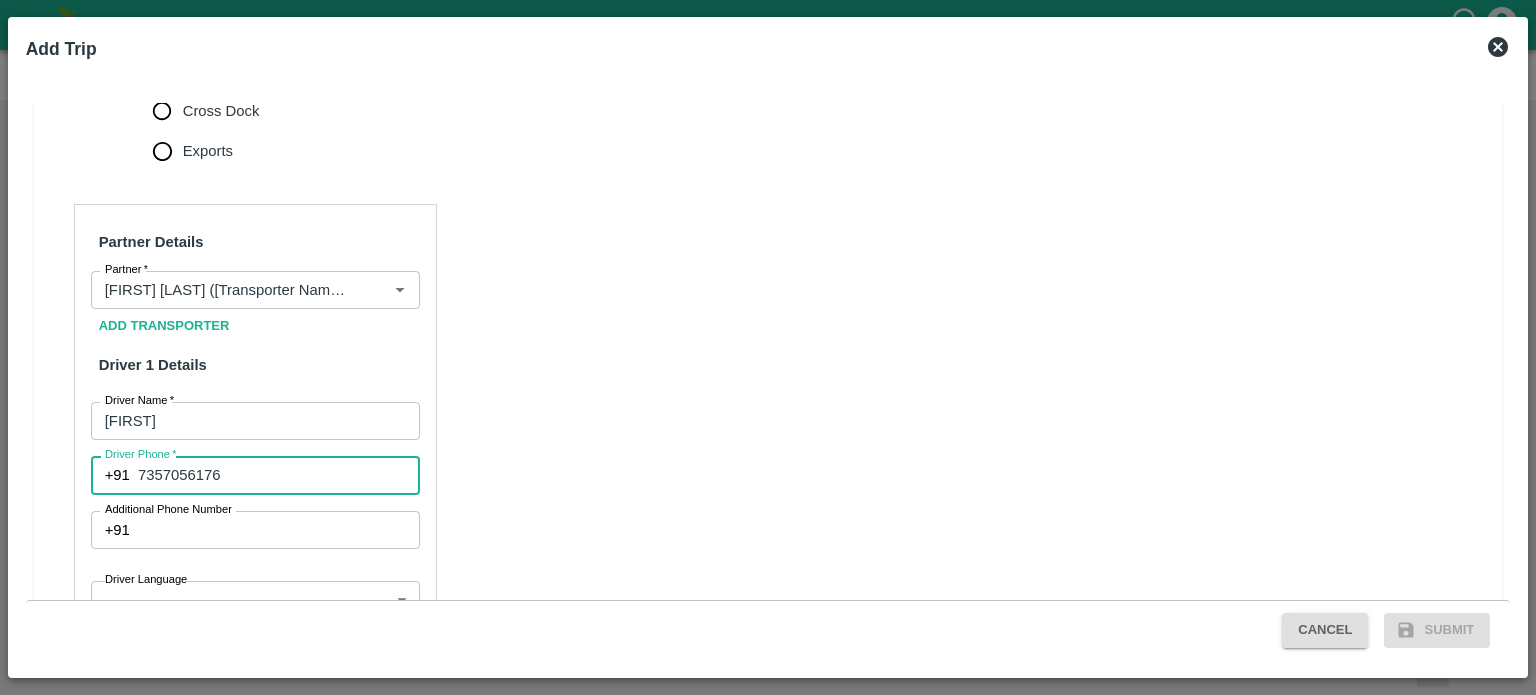type on "7357056176" 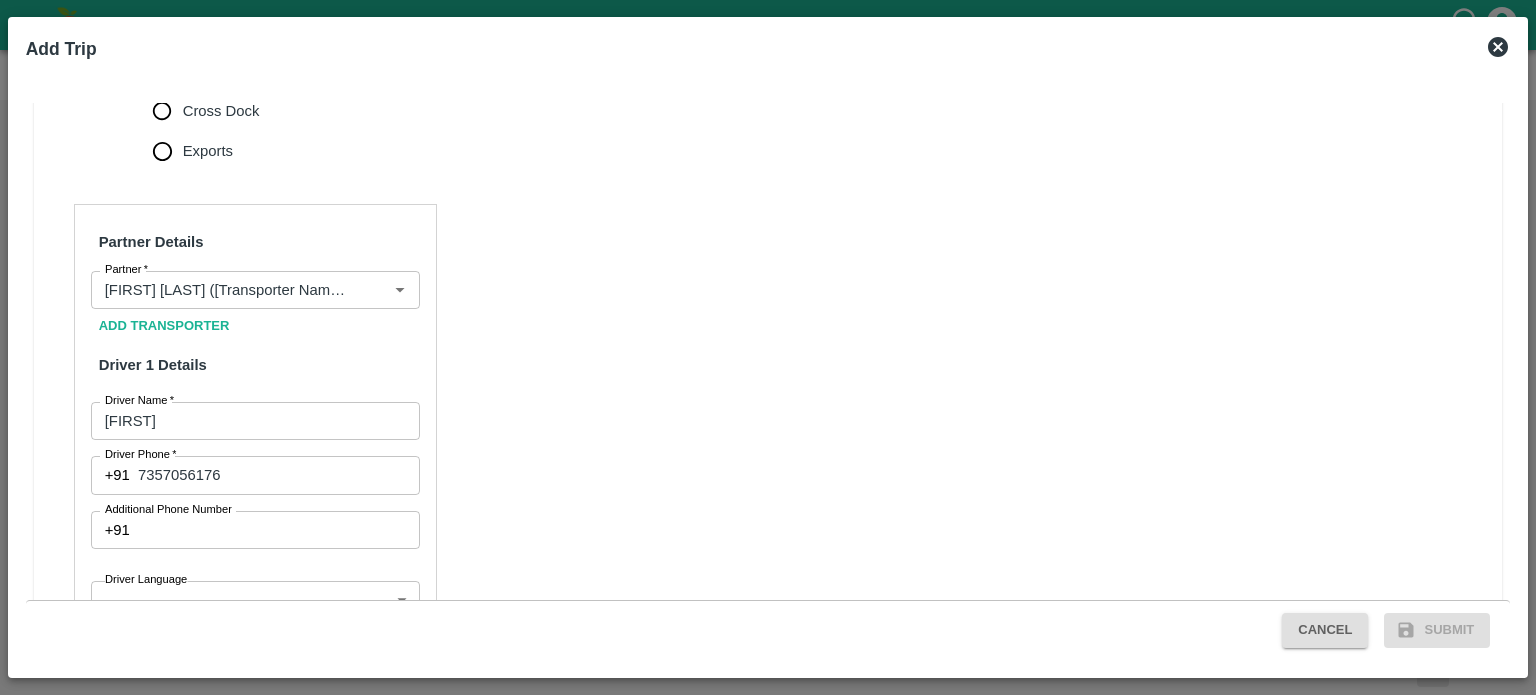 click on "Partner Details Partner   * Partner Add   Transporter Driver 1 Details Driver Name   * [FIRST] Driver Name Driver Phone   * +91 [PHONE] Driver Phone Additional Phone Number +91 Additional Phone Number Driver Language ​ Driver Language + Driver * SMS for Tracking Request will be sent to this number Track this trip No Yes Vehicle Details Vehicle Tonnage   * ​ 4440 Vehicle Tonnage Vehicle Type   * Normal Normal Vehicle Type Transportation Cost Rs. 0 Transportation Cost Total cost to be paid inclusive of GST Vehicle Number Vehicle Number Verify" at bounding box center (255, 682) 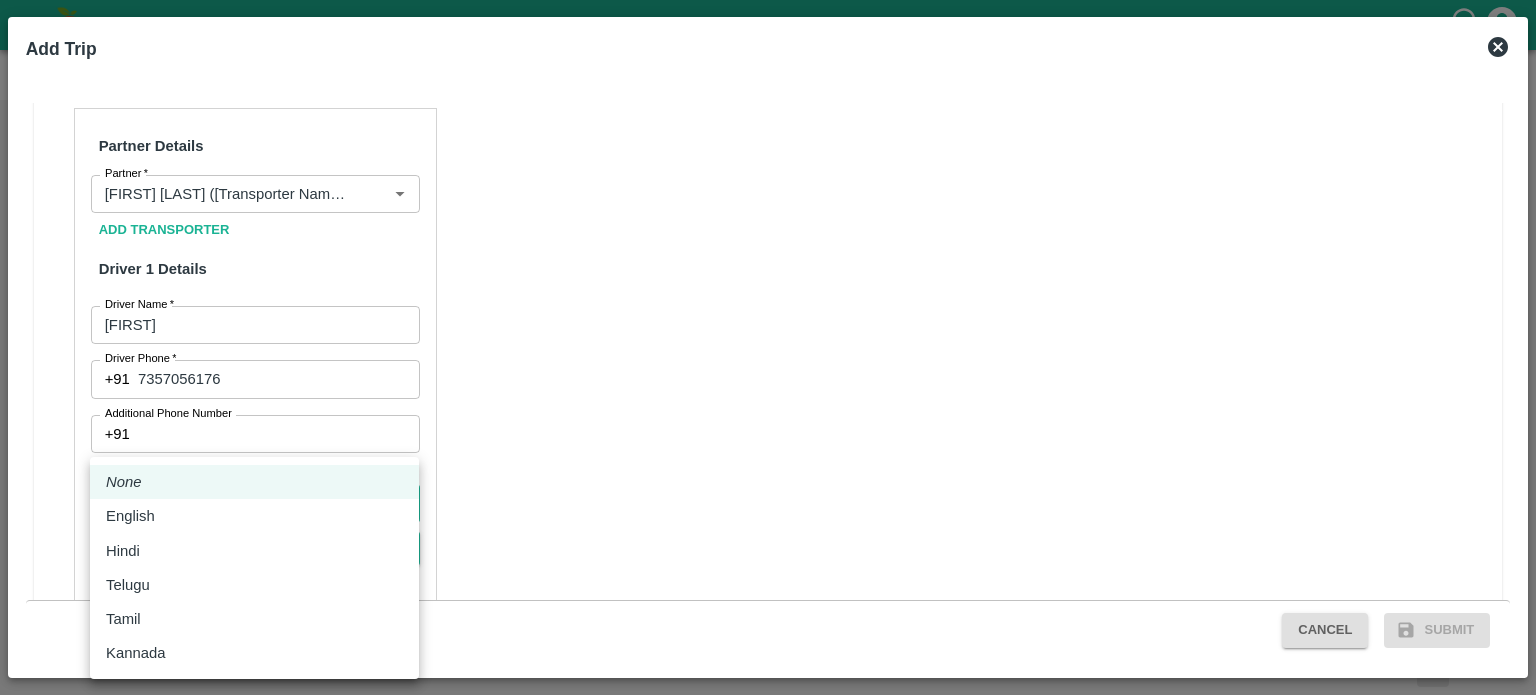 click on "Supply Chain Vehicle Request List Start Date Start Date End Date End Date From From   * To To   * More Incoming Requests  ( 0 ) Fare Updated  ( 0 ) Fare Accepted  ( 0 ) Reporting Time Updated  ( 46 ) Trip Assigned  ( 24247 ) Request Cancelled  ( 2 ) Add New Trip or Add an Existing Trip Select Shipment 351850 Indent Requested 05 Aug 2025, 01:45 PM ([FIRST] [LAST]) Vehicle Request ID 26342 Vehicle Type Normal Type Transfer Order Pickup Location FruitX Delhi Delivery Location FruitX Bangalore ( 09 Aug 2025, 03:00 AM ) Loading date and time 05 Aug 2025, 12:00 AM Estimated Quantity (Kgs) 4440 (Apple - Indian - Spur) Fare 351852 05 Aug 2025, 01:44 PM ([FIRST] [LAST]) 26341 Normal Transfer Order FruitX Delhi FruitX Bangalore ( 09 Aug 2025, 04:00 AM ) 05 Aug 2025, 02:00 AM 5628 (Apple - Royal) 344963 10 Jul 2025, 04:00 PM ([FIRST] [LAST]) 24435 Normal Purchase Order
(163041) Sangavi, Solapur, karmala , [STATE] Tembhurni PH ( 11 Jul 2025, 04:00 PM ) 30 Jun 2025, 10:55 AM 90 (Banana Export) 344962 10 Jul 2025, 04:00 PM" at bounding box center [768, 347] 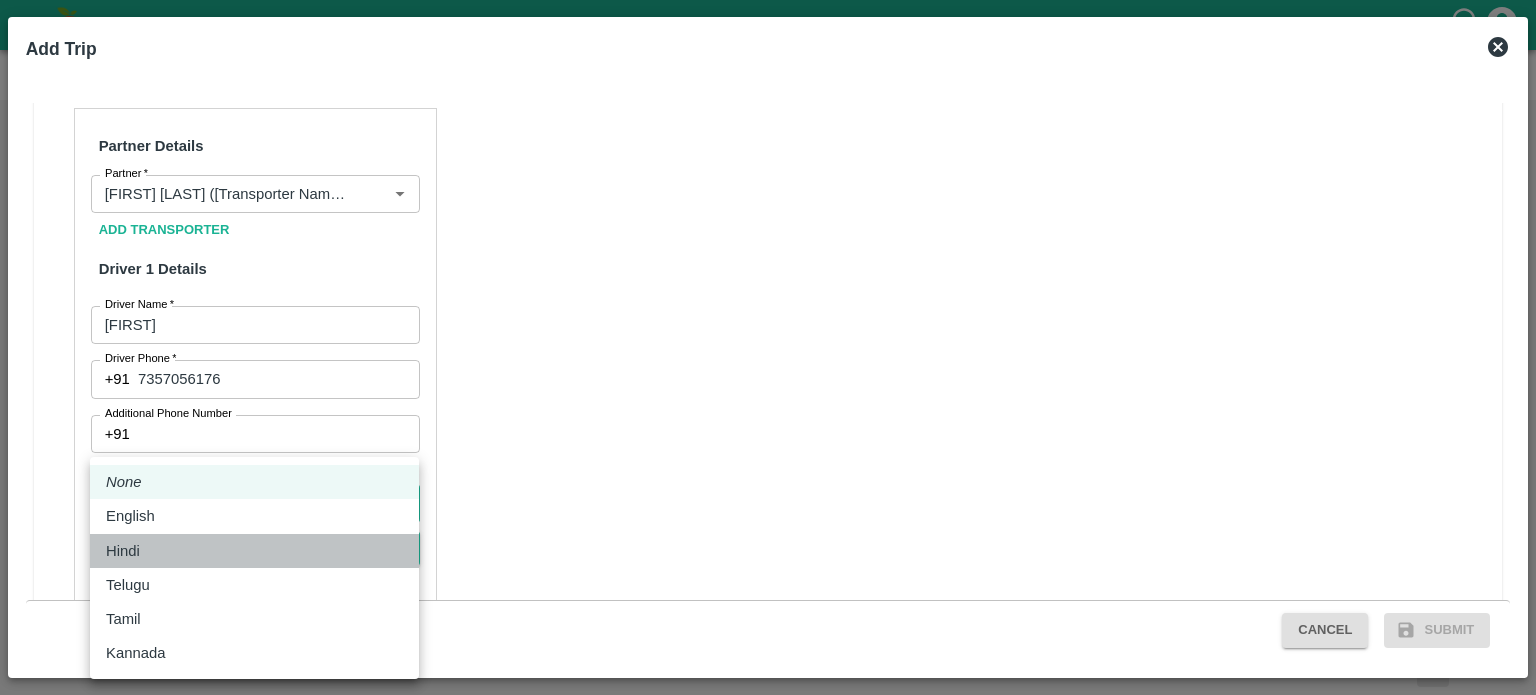 click on "Hindi" at bounding box center [128, 551] 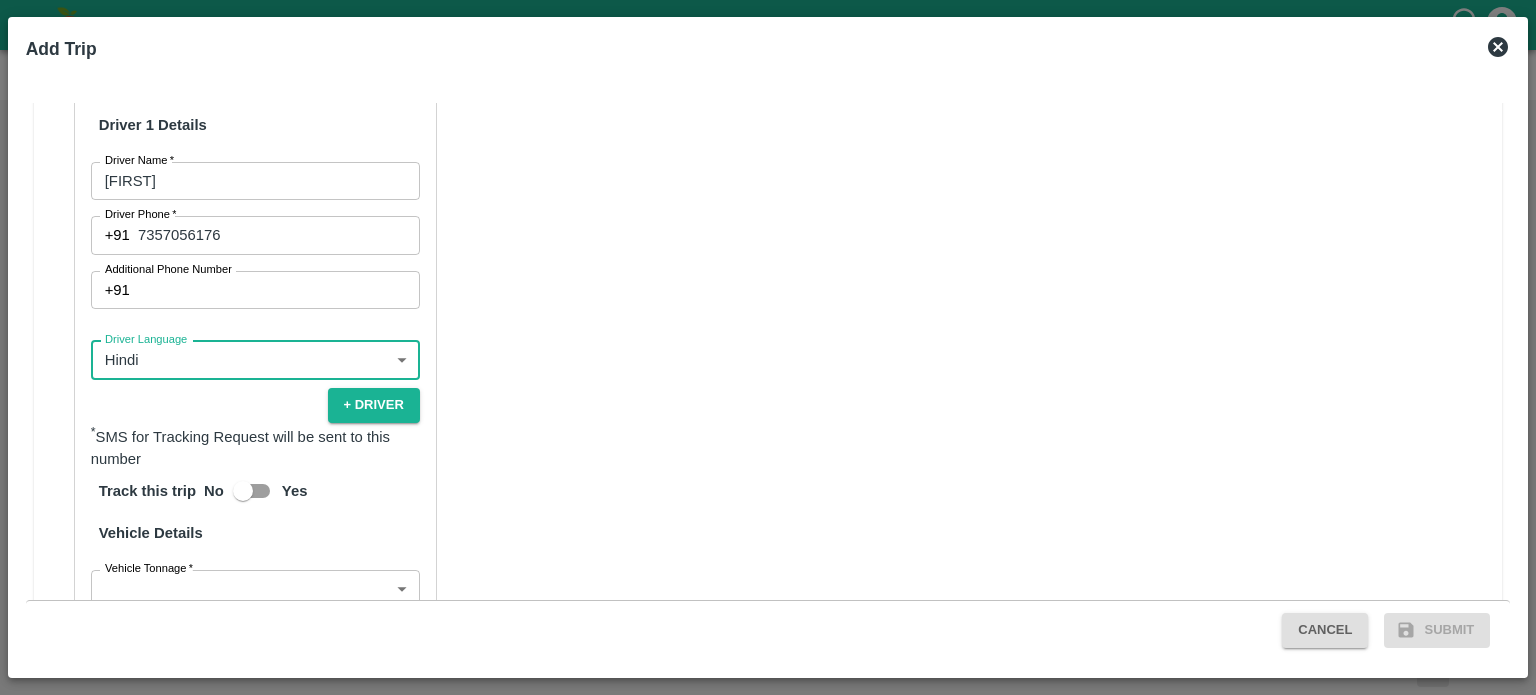 scroll, scrollTop: 994, scrollLeft: 0, axis: vertical 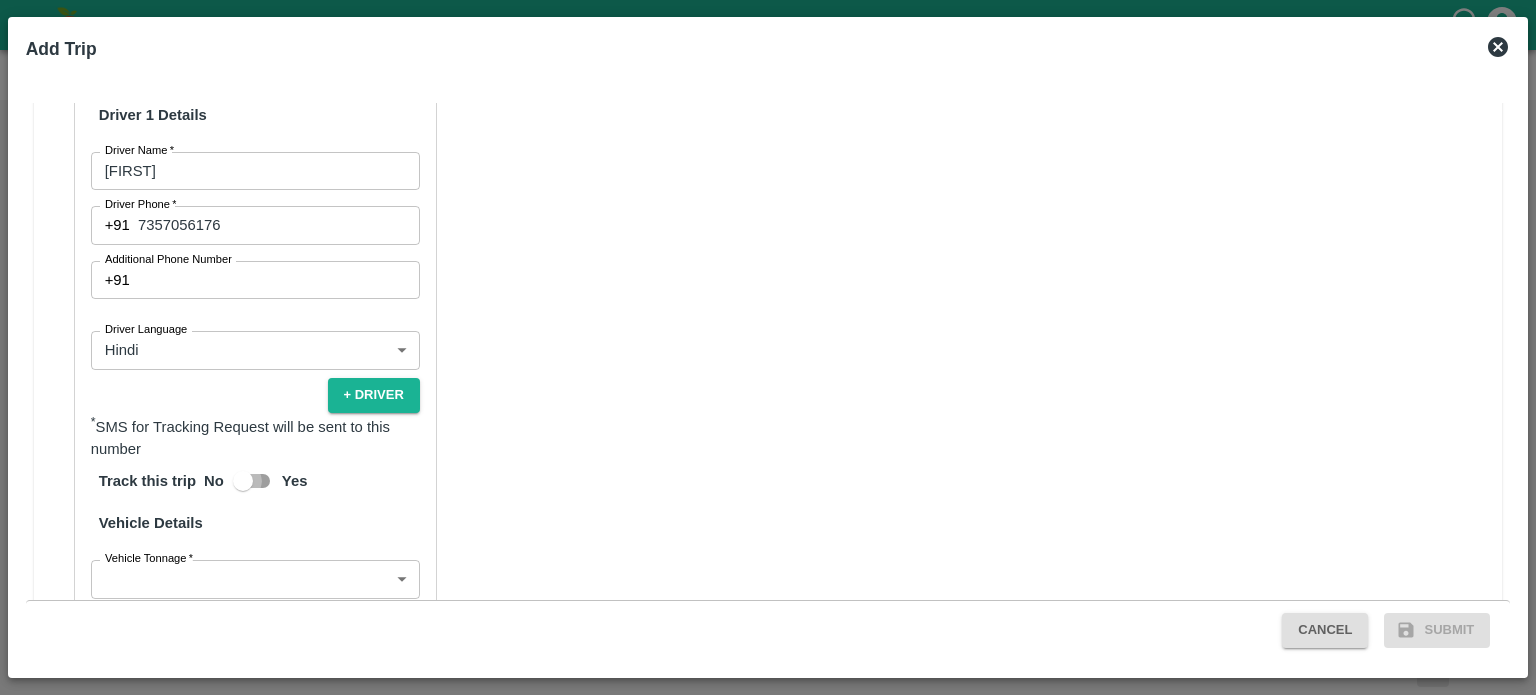 click on "Yes" at bounding box center (243, 481) 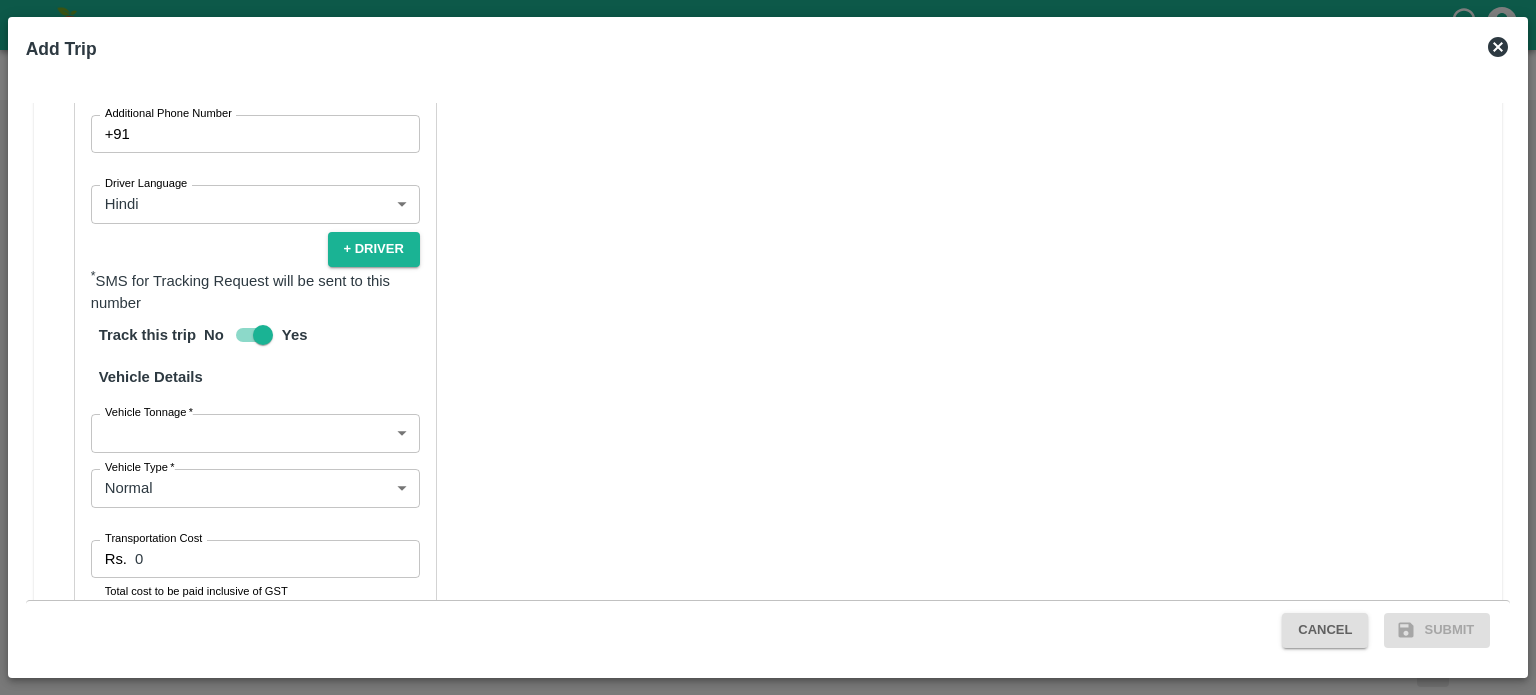 scroll, scrollTop: 1172, scrollLeft: 0, axis: vertical 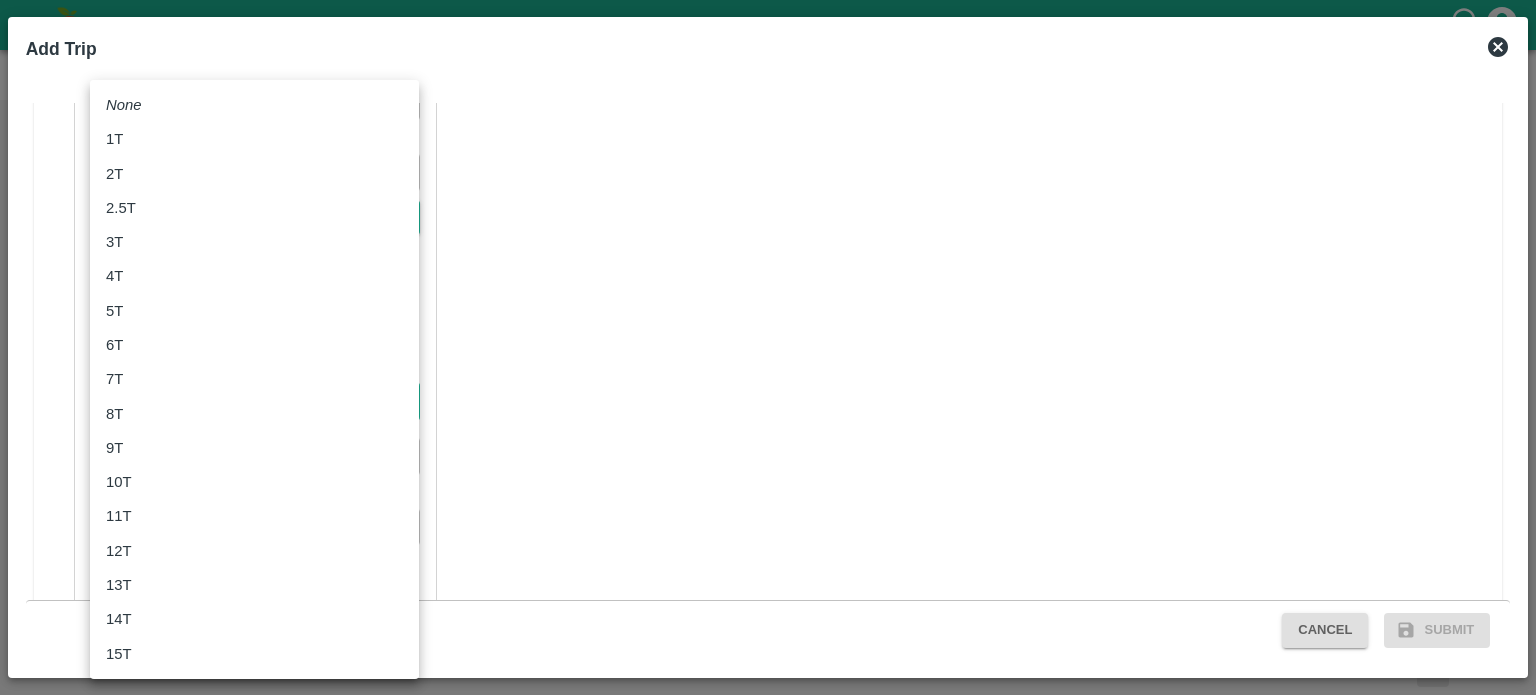 click on "Supply Chain Vehicle Request List Start Date Start Date End Date End Date From From   * To To   * More Incoming Requests  ( 0 ) Fare Updated  ( 0 ) Fare Accepted  ( 0 ) Reporting Time Updated  ( 46 ) Trip Assigned  ( 24247 ) Request Cancelled  ( 2 ) Add New Trip or Add an Existing Trip Select Shipment 351850 Indent Requested 05 Aug 2025, 01:45 PM ([FIRST] [LAST]) Vehicle Request ID 26342 Vehicle Type Normal Type Transfer Order Pickup Location FruitX Delhi Delivery Location FruitX Bangalore ( 09 Aug 2025, 03:00 AM ) Loading date and time 05 Aug 2025, 12:00 AM Estimated Quantity (Kgs) 4440 (Apple - Indian - Spur) Fare 351852 05 Aug 2025, 01:44 PM ([FIRST] [LAST]) 26341 Normal Transfer Order FruitX Delhi FruitX Bangalore ( 09 Aug 2025, 04:00 AM ) 05 Aug 2025, 02:00 AM 5628 (Apple - Royal) 344963 10 Jul 2025, 04:00 PM ([FIRST] [LAST]) 24435 Normal Purchase Order
(163041) Sangavi, Solapur, karmala , [STATE] Tembhurni PH ( 11 Jul 2025, 04:00 PM ) 30 Jun 2025, 10:55 AM 90 (Banana Export) 344962 10 Jul 2025, 04:00 PM" at bounding box center (768, 347) 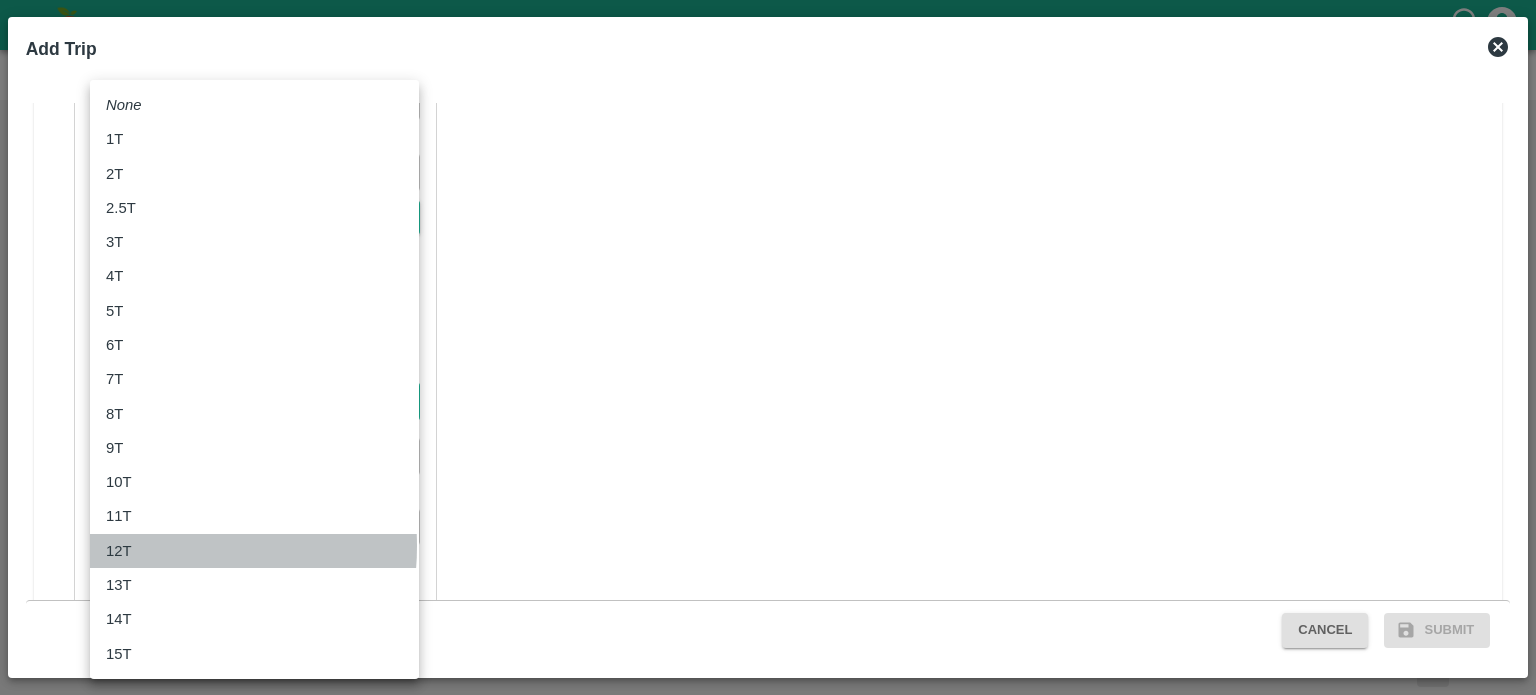 click on "12T" at bounding box center (124, 551) 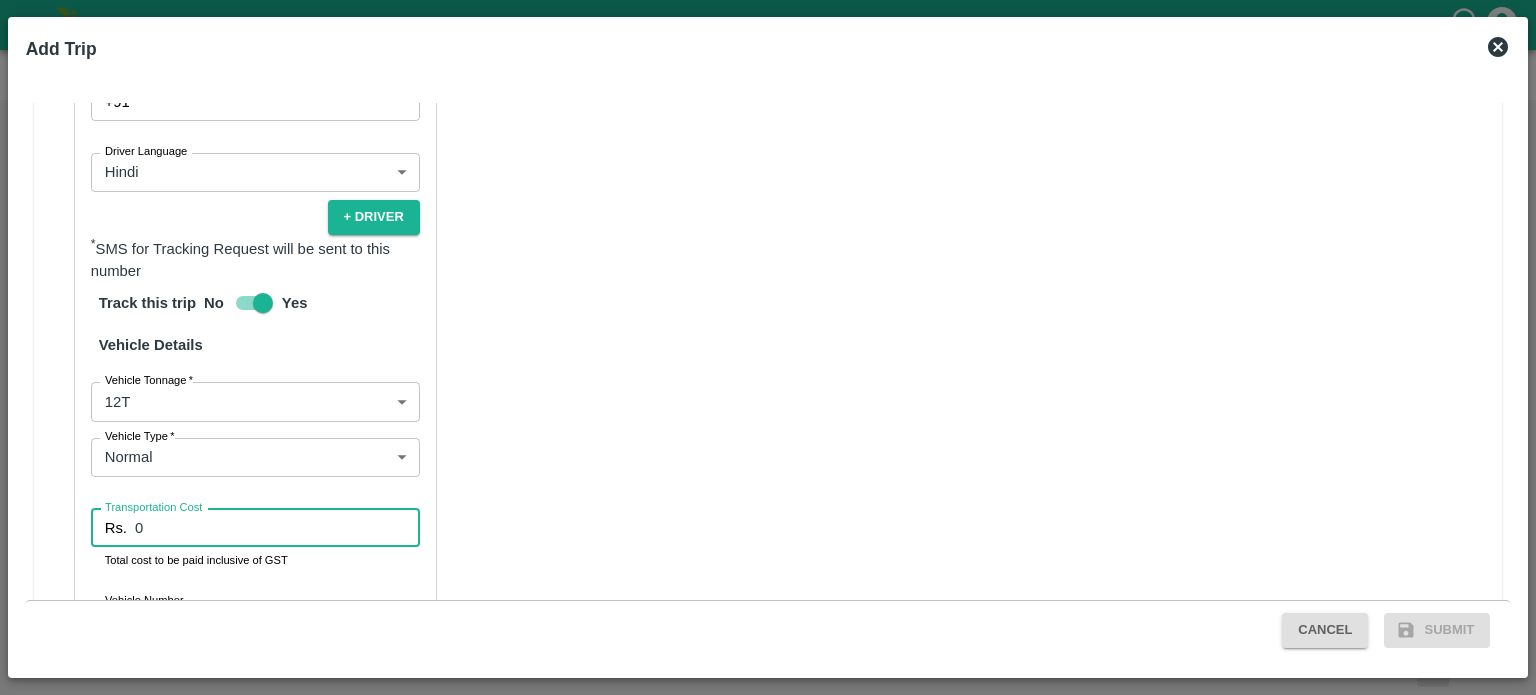 click on "0" at bounding box center [277, 528] 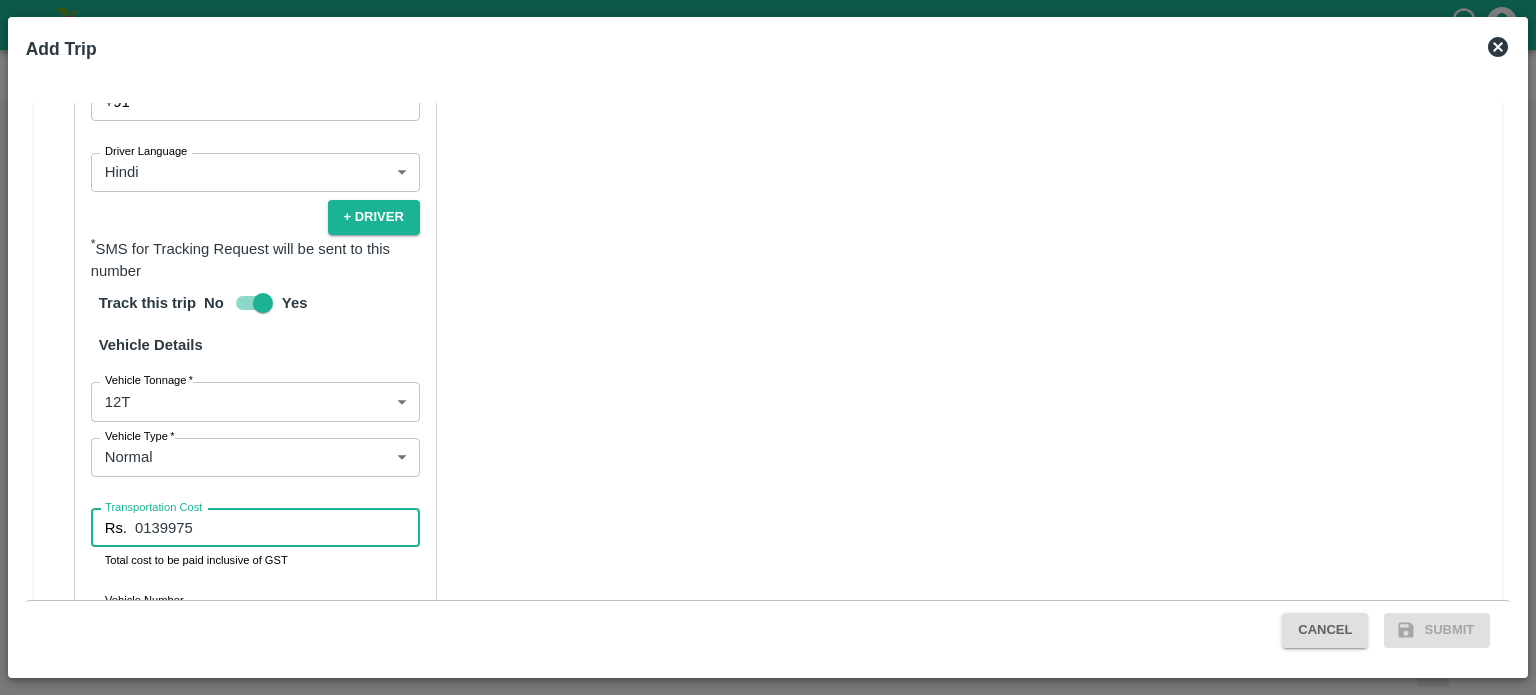 click on "0139975" at bounding box center [277, 528] 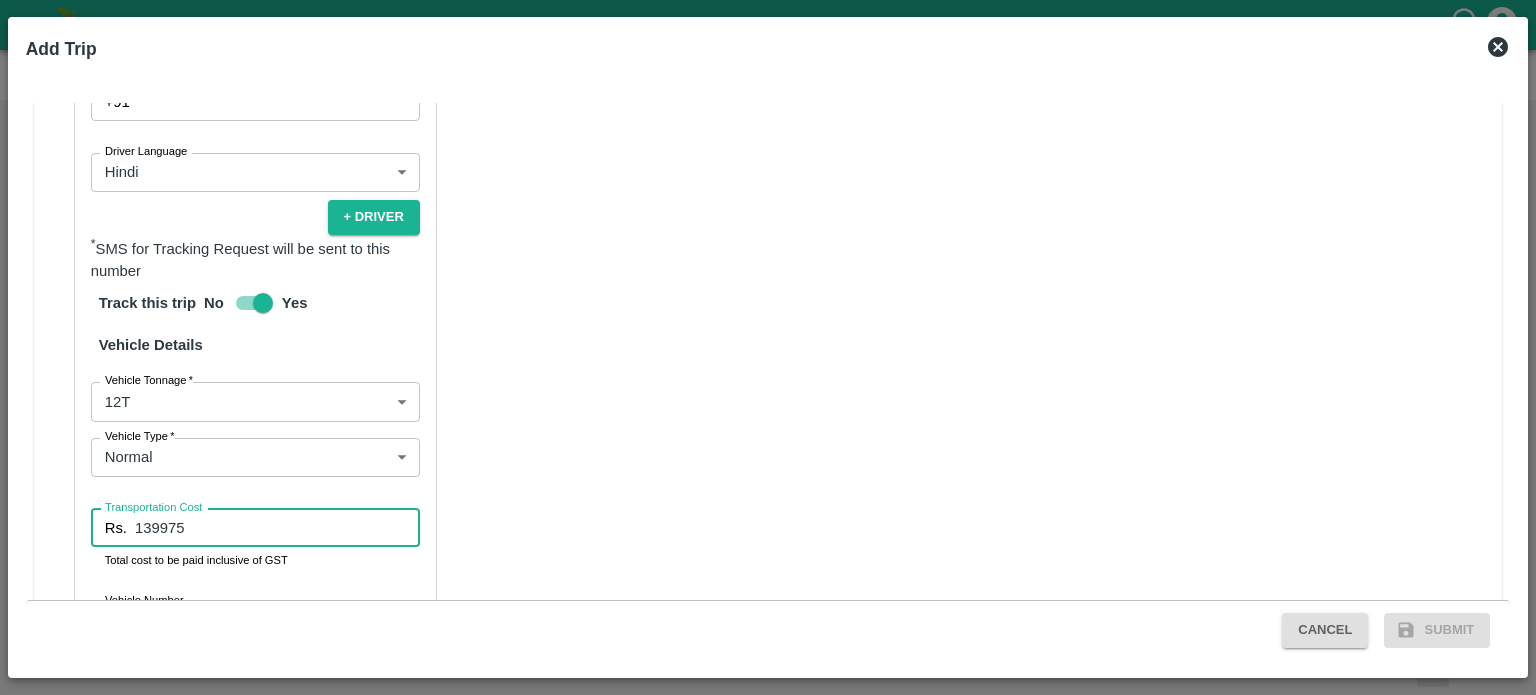 type on "139975" 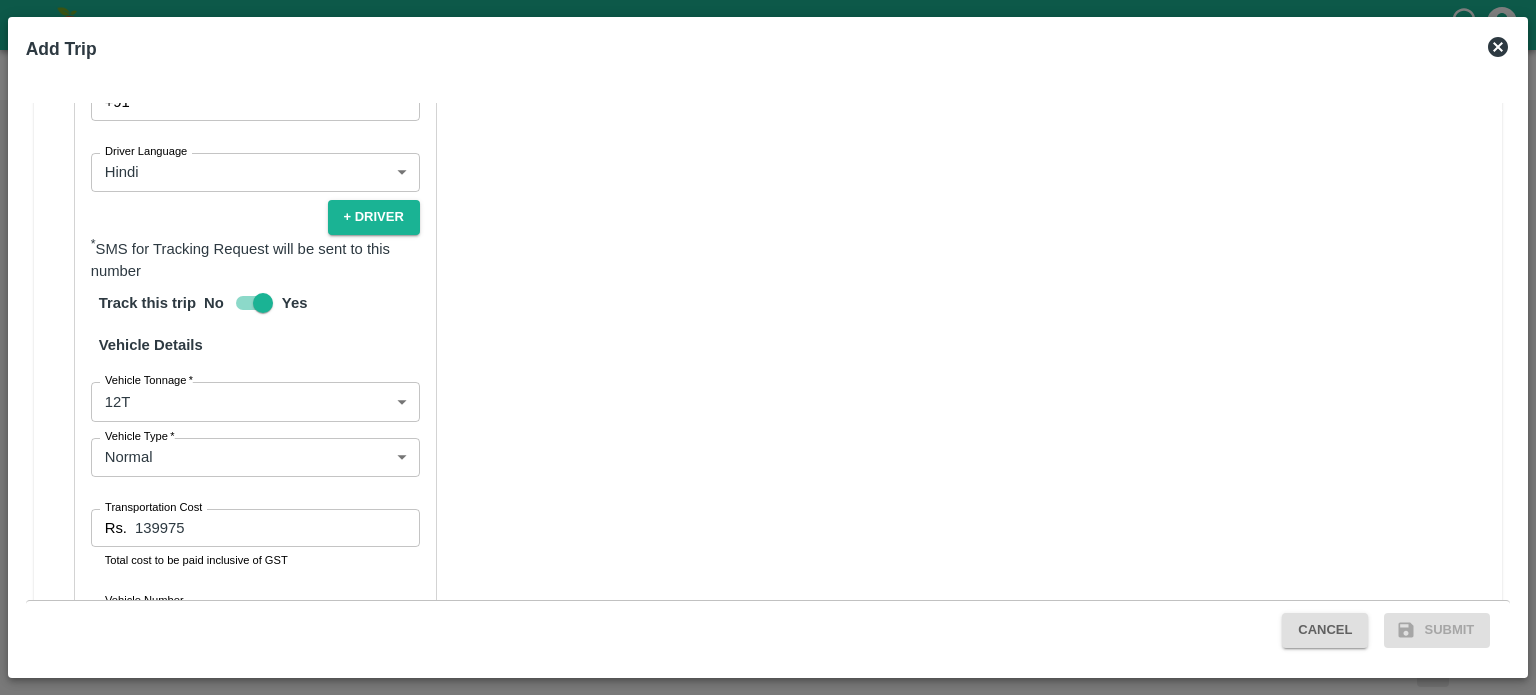 click on "Partner Details Partner   * Partner Add   Transporter Driver 1 Details Driver Name   * [FIRST] Driver Name Driver Phone   * +91 [PHONE] Driver Phone Additional Phone Number +91 Additional Phone Number Driver Language Hindi hi Driver Language + Driver * SMS for Tracking Request will be sent to this number Track this trip No Yes Vehicle Details Vehicle Tonnage   * 12T 12000 Vehicle Tonnage Vehicle Type   * Normal Normal Vehicle Type Transportation Cost Rs. 139975 Transportation Cost Total cost to be paid inclusive of GST Vehicle Number Vehicle Number Verify" at bounding box center (768, 255) 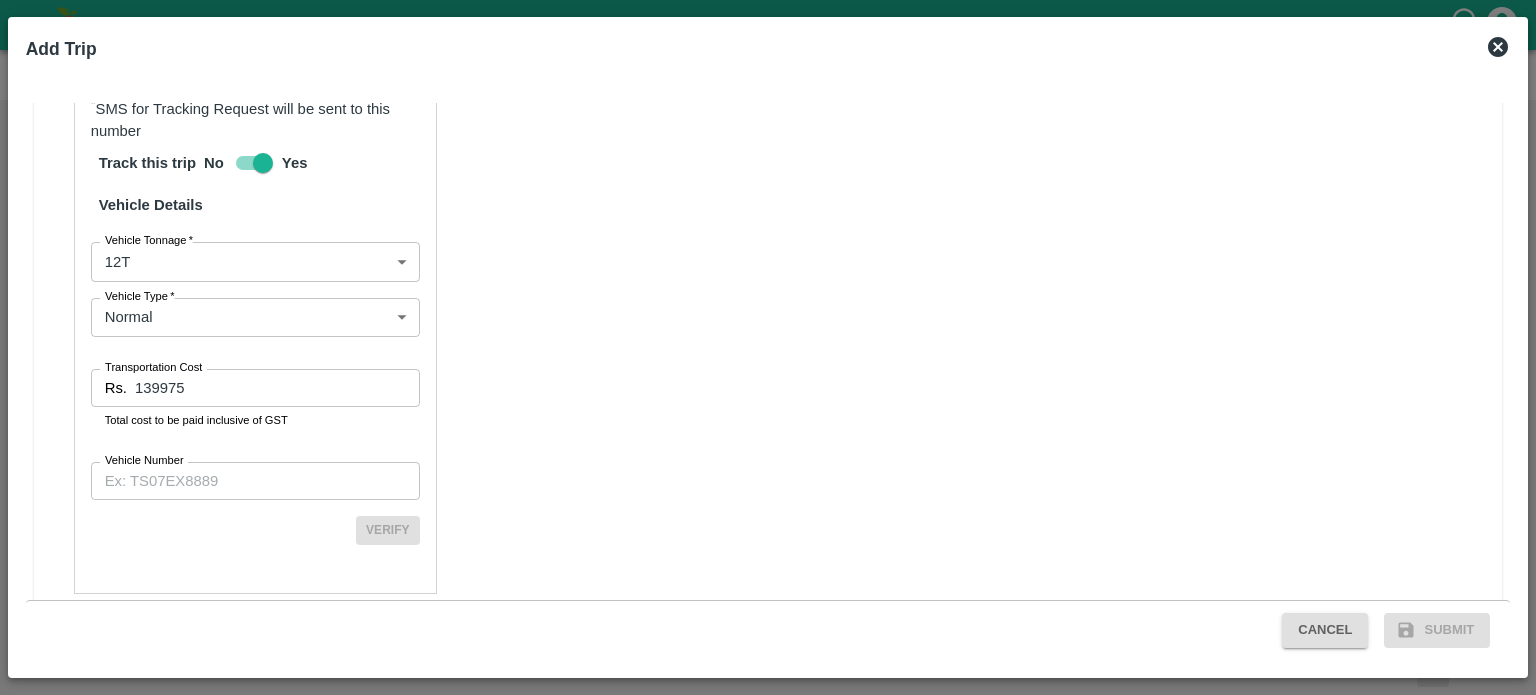 scroll, scrollTop: 1316, scrollLeft: 0, axis: vertical 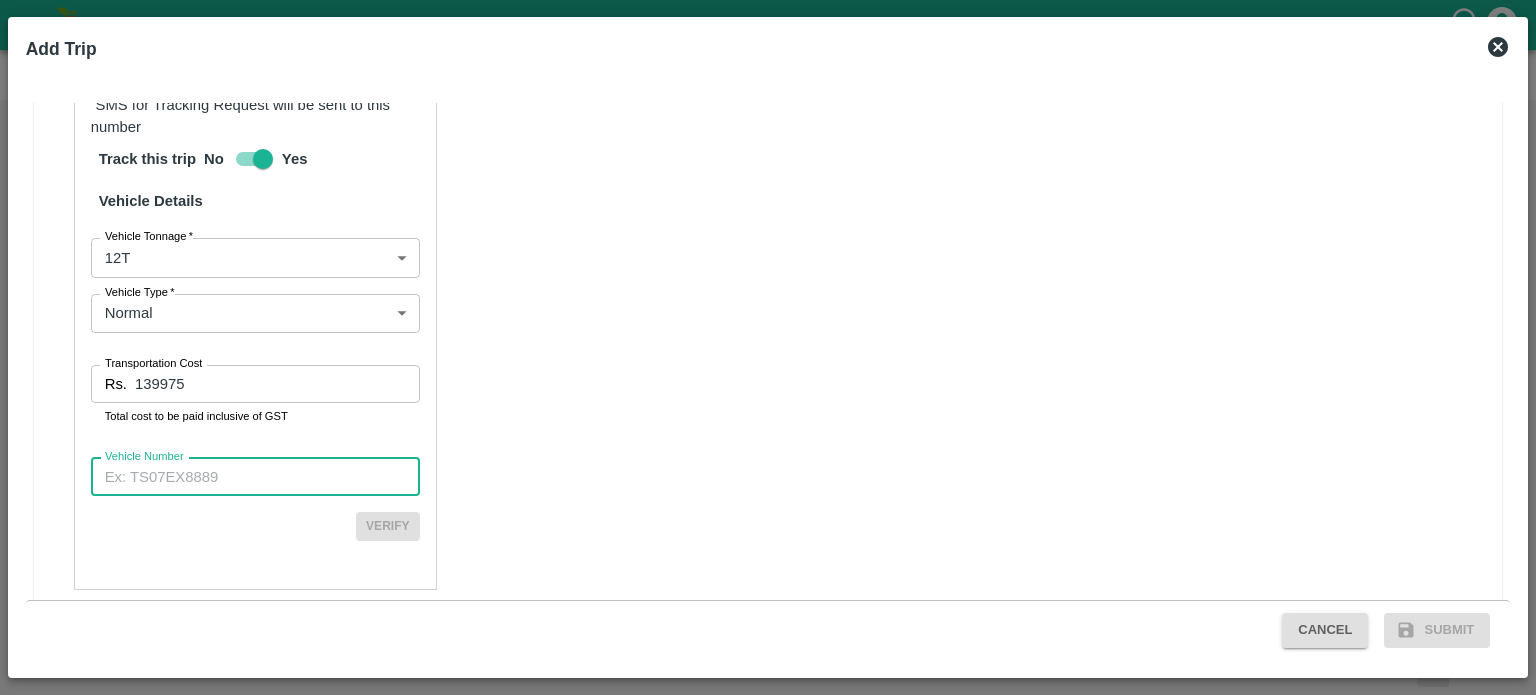 click on "Vehicle Number" at bounding box center (255, 477) 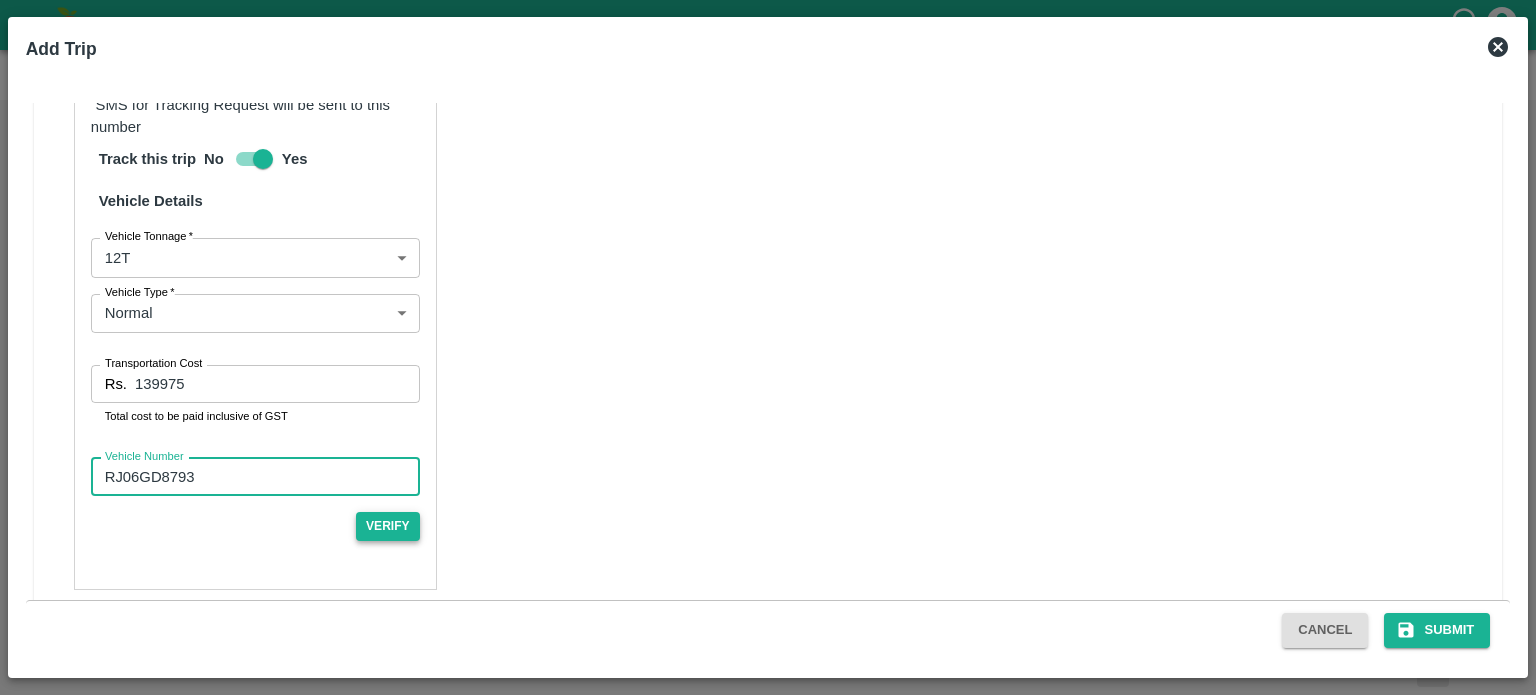 type on "RJ06GD8793" 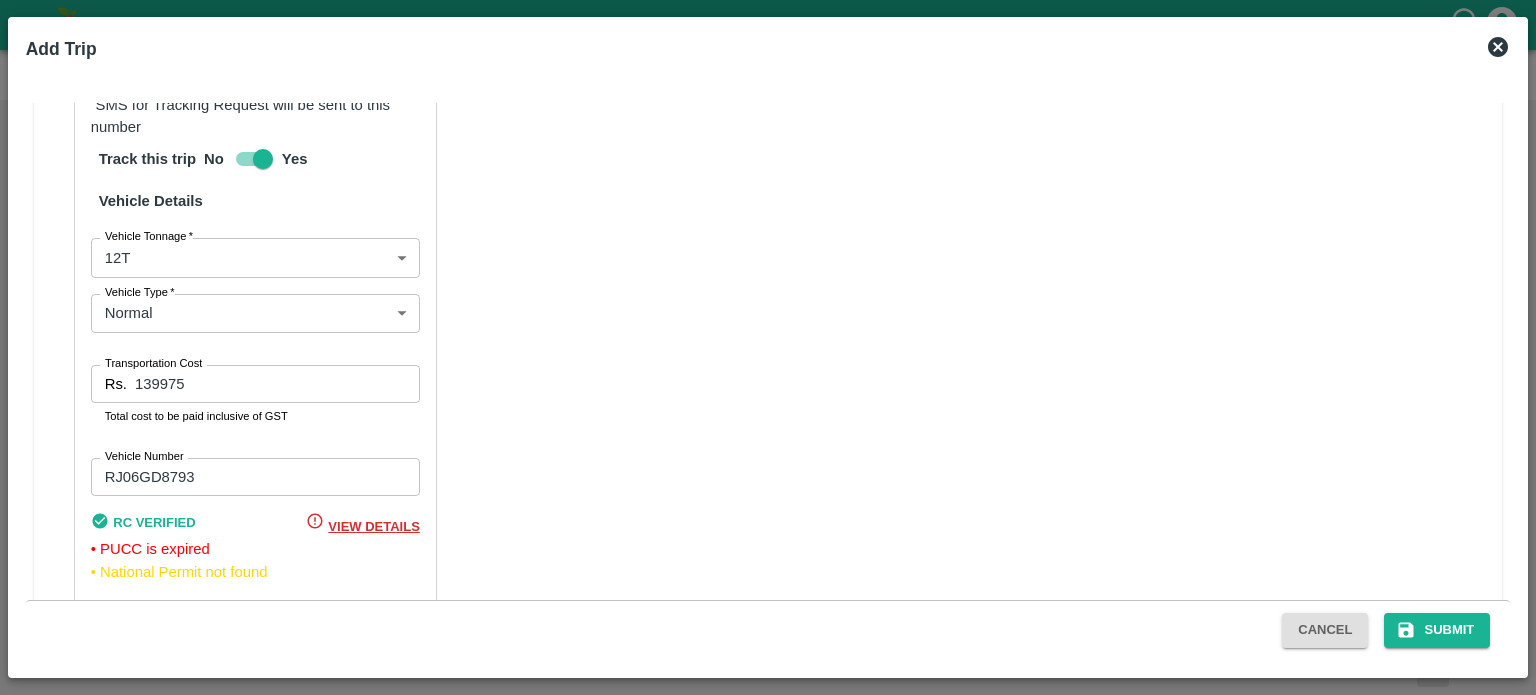 scroll, scrollTop: 1378, scrollLeft: 0, axis: vertical 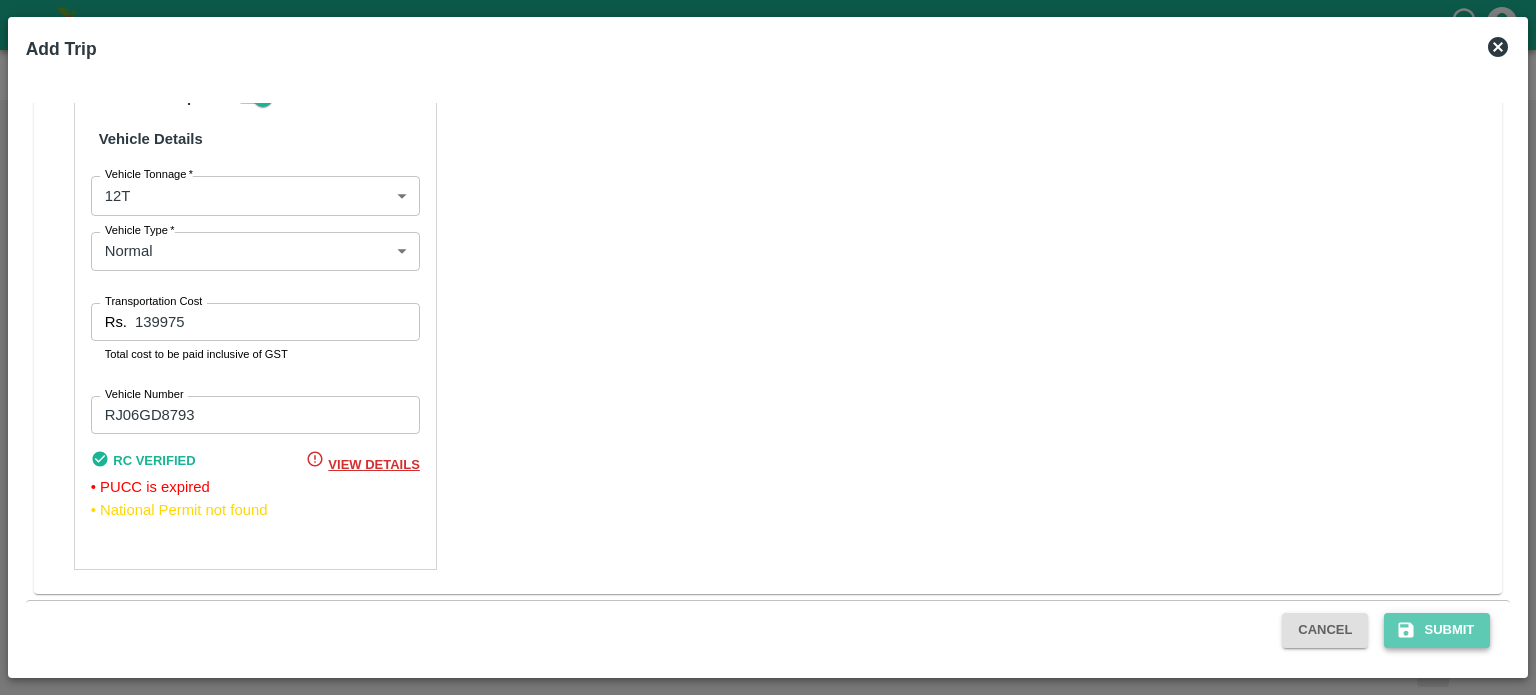 click on "Submit" at bounding box center (1437, 630) 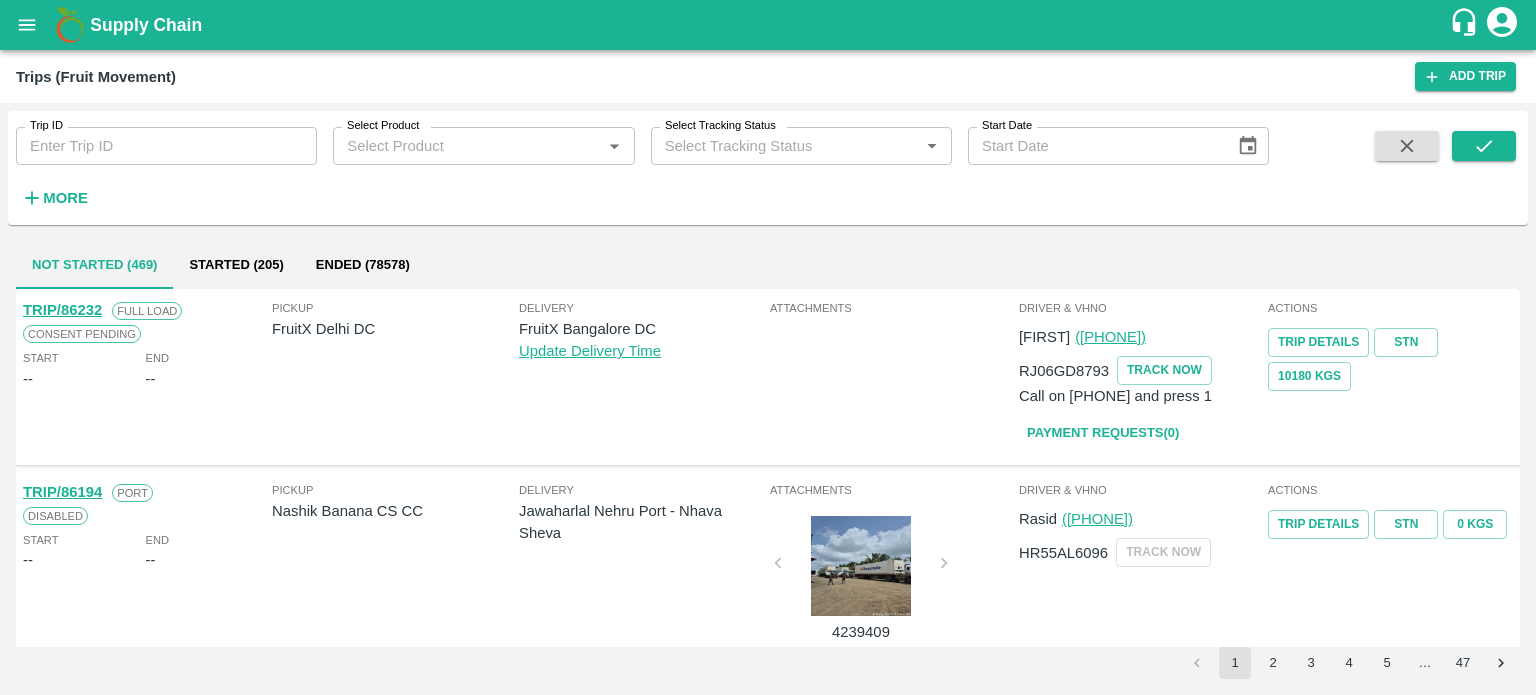 click on "Pickup FruitX Delhi DC" at bounding box center (395, 374) 